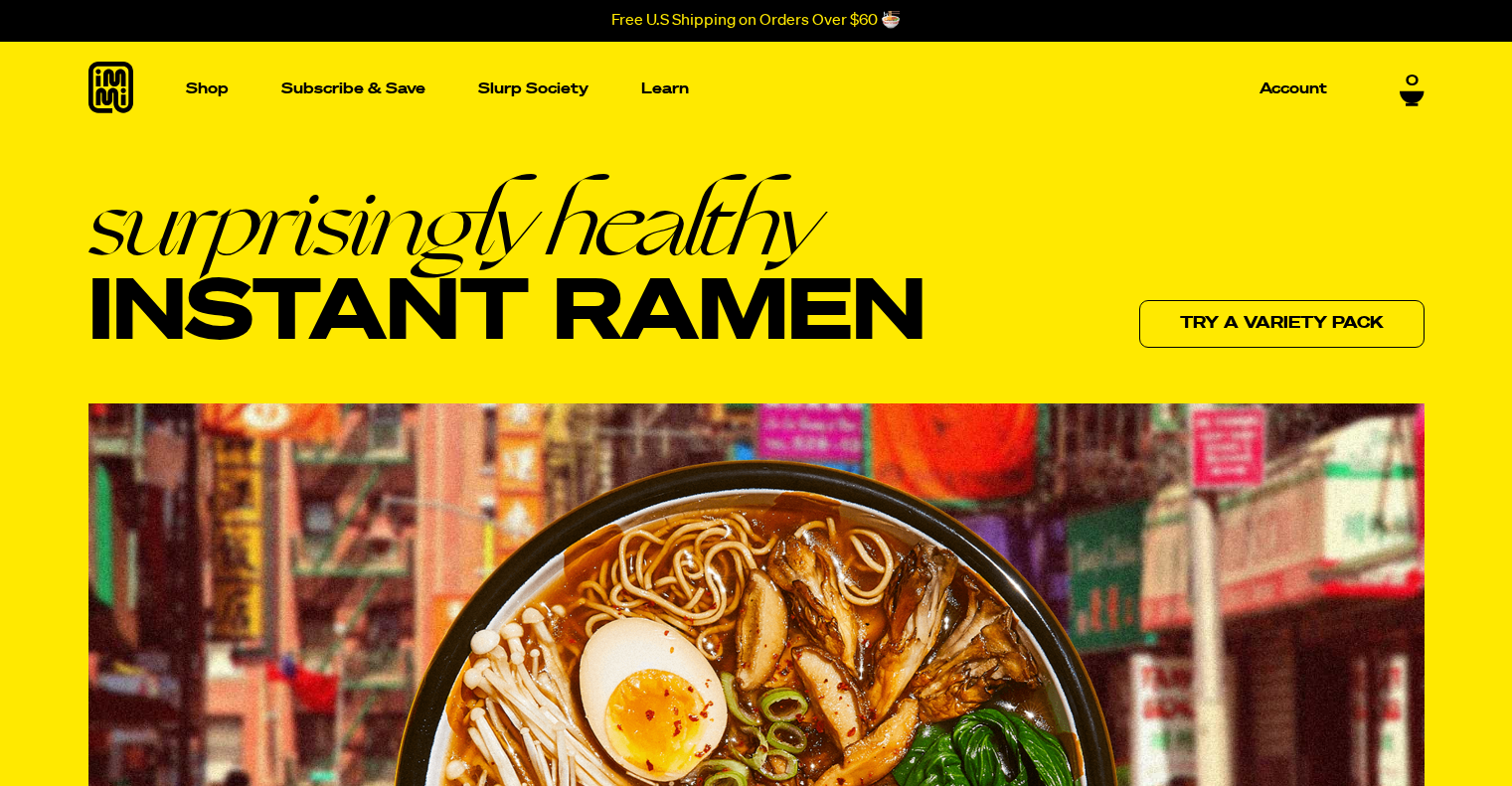 scroll, scrollTop: 0, scrollLeft: 0, axis: both 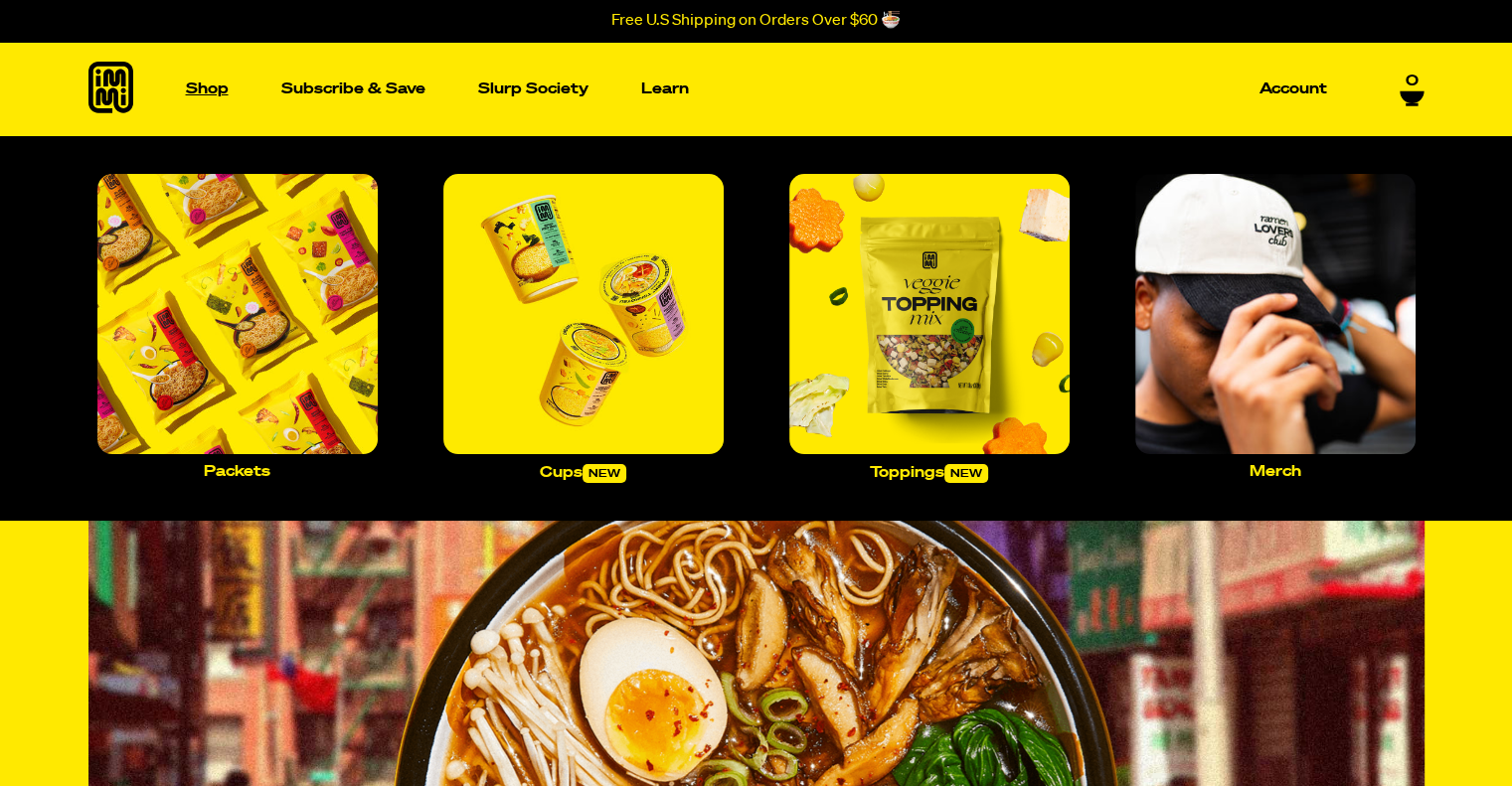 click on "Shop" at bounding box center [207, 88] 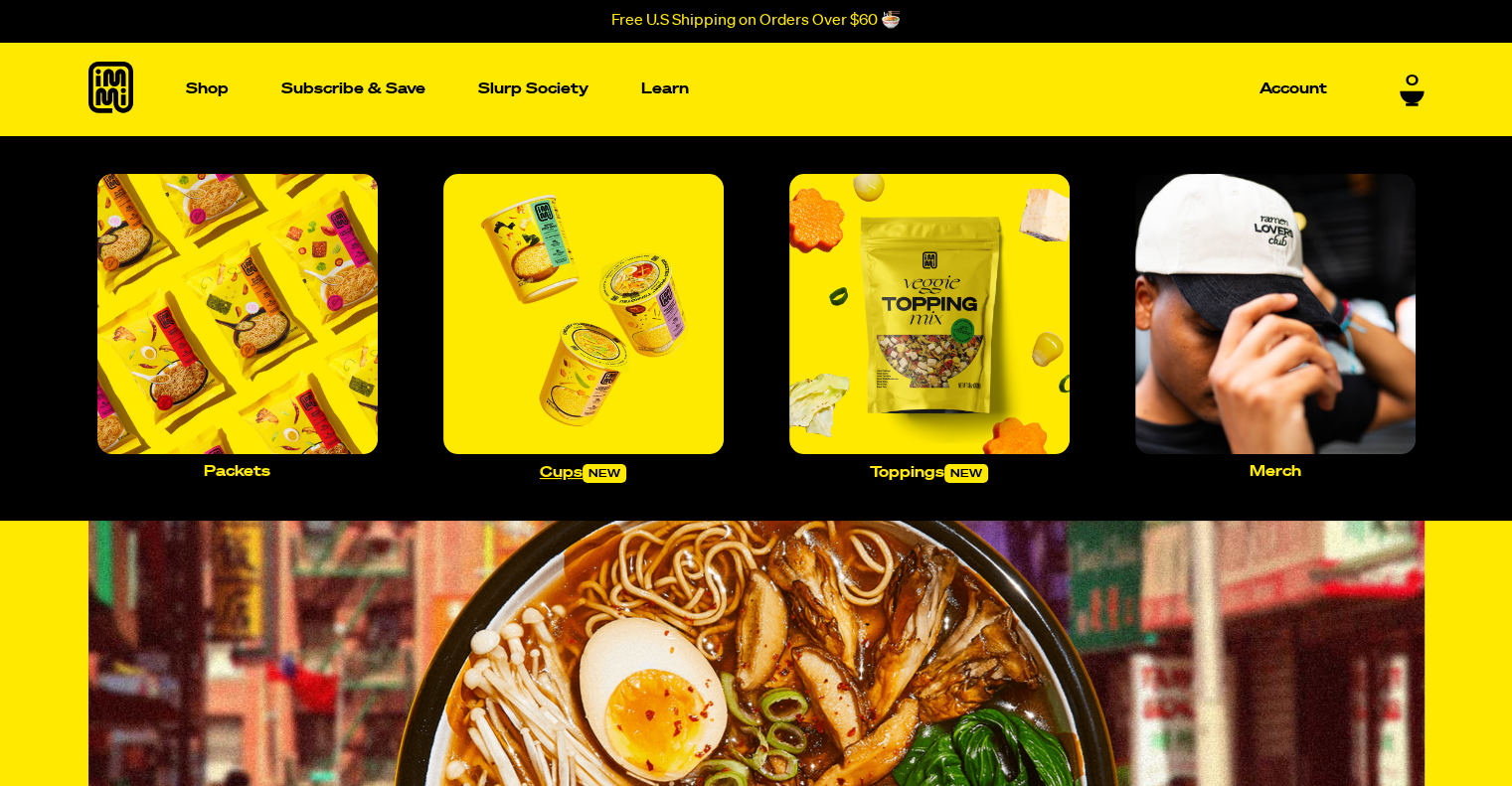 click at bounding box center [584, 314] 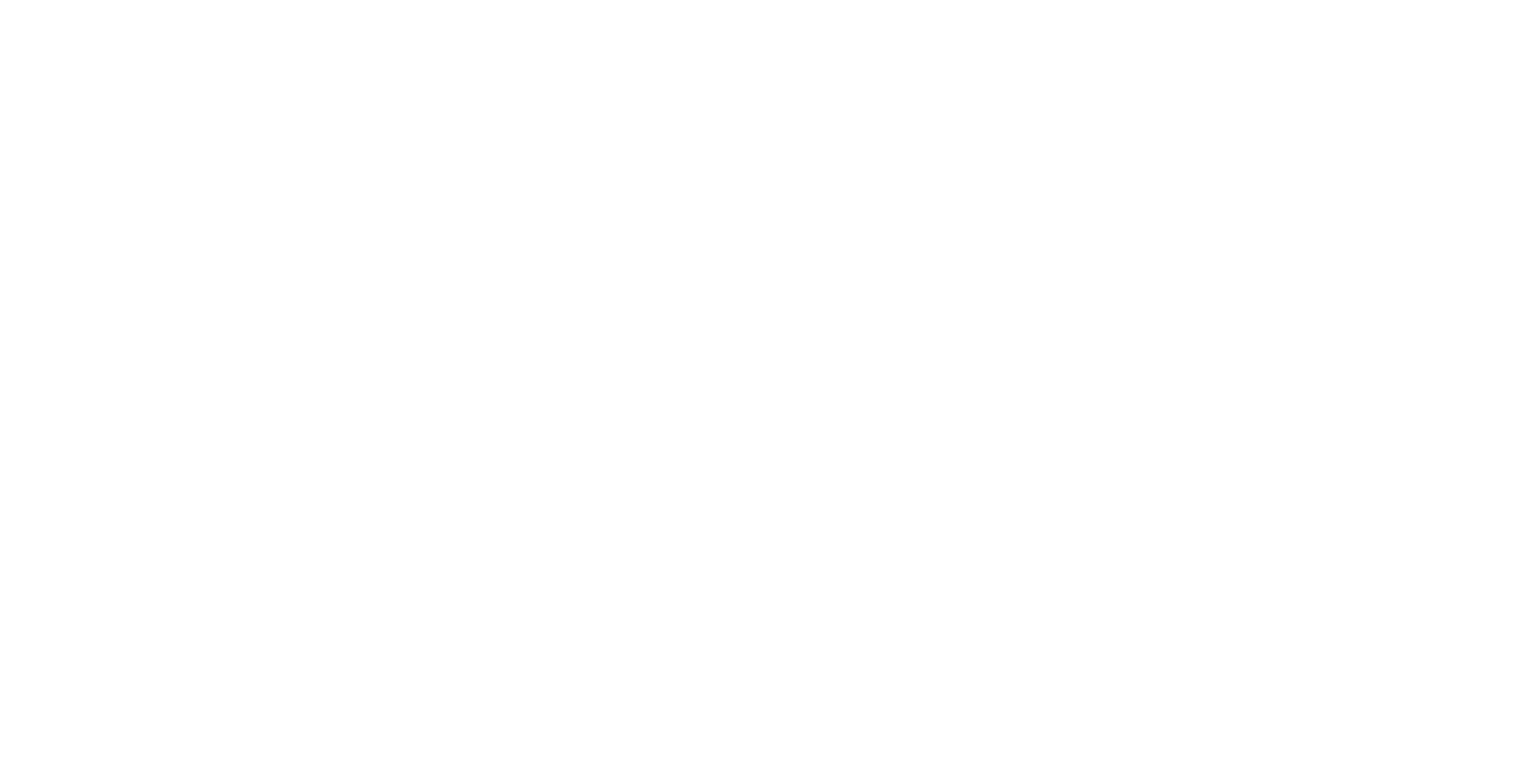 scroll, scrollTop: 0, scrollLeft: 0, axis: both 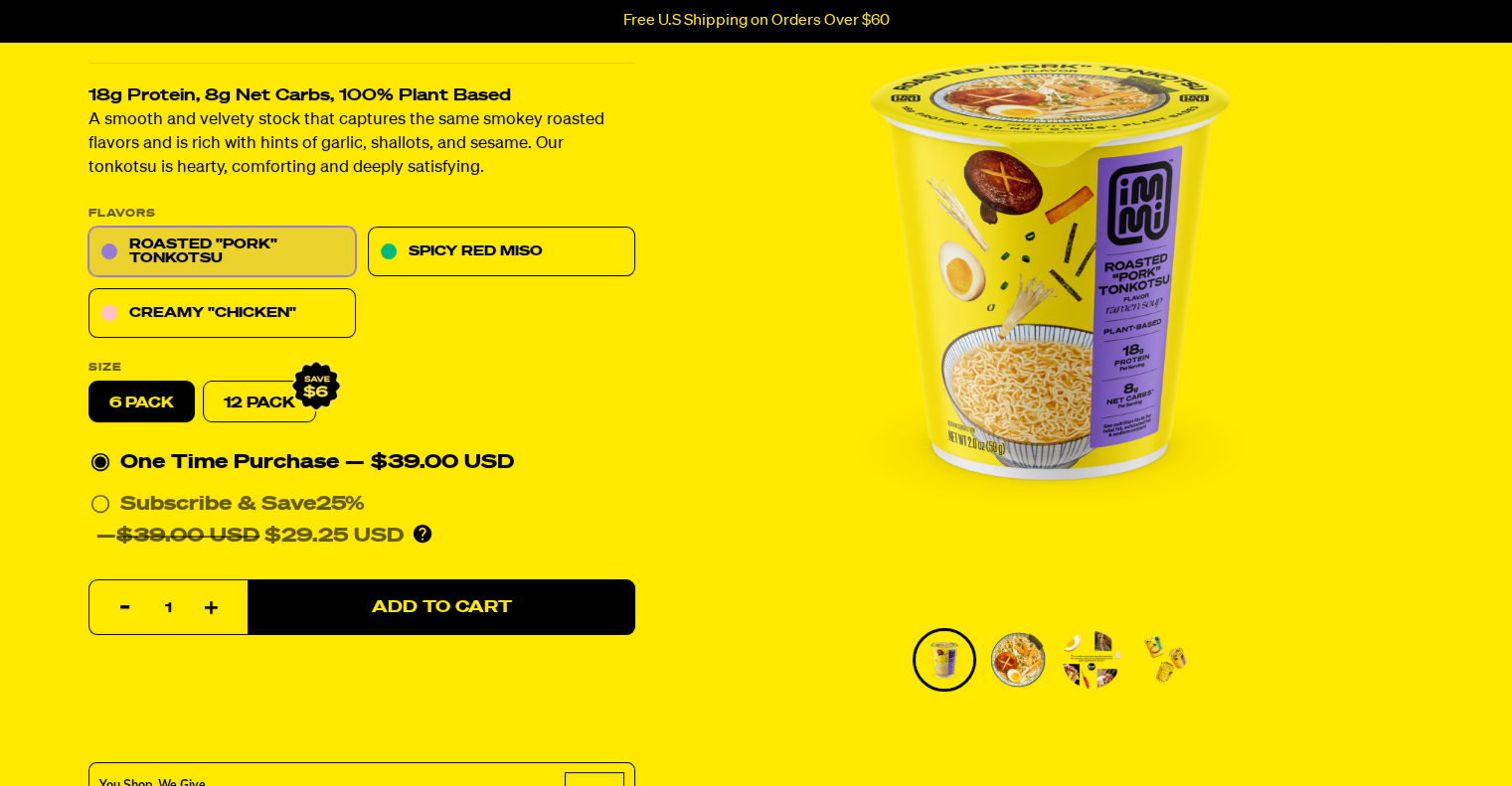 click on "6 pack" at bounding box center (141, 402) 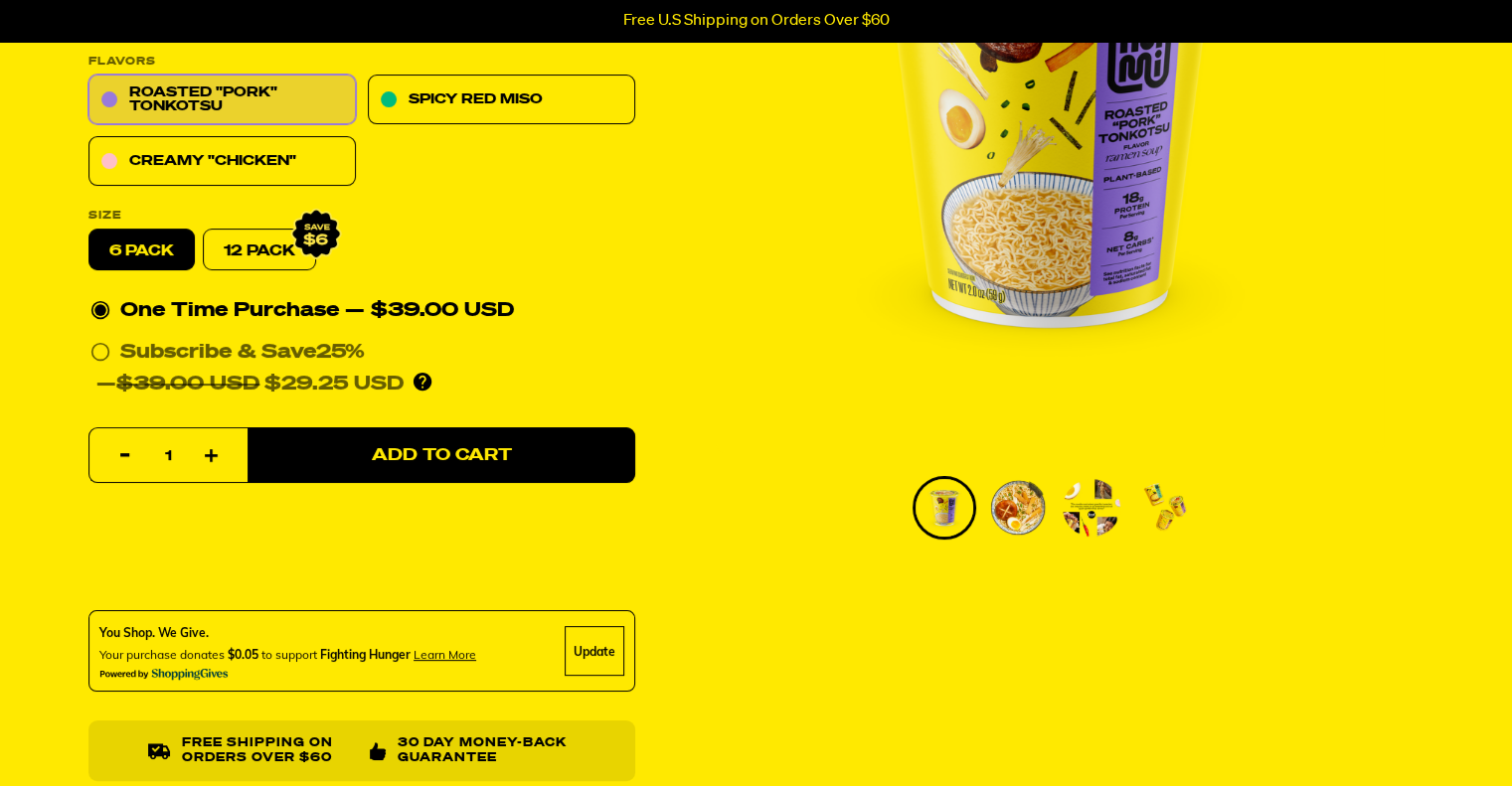 scroll, scrollTop: 497, scrollLeft: 0, axis: vertical 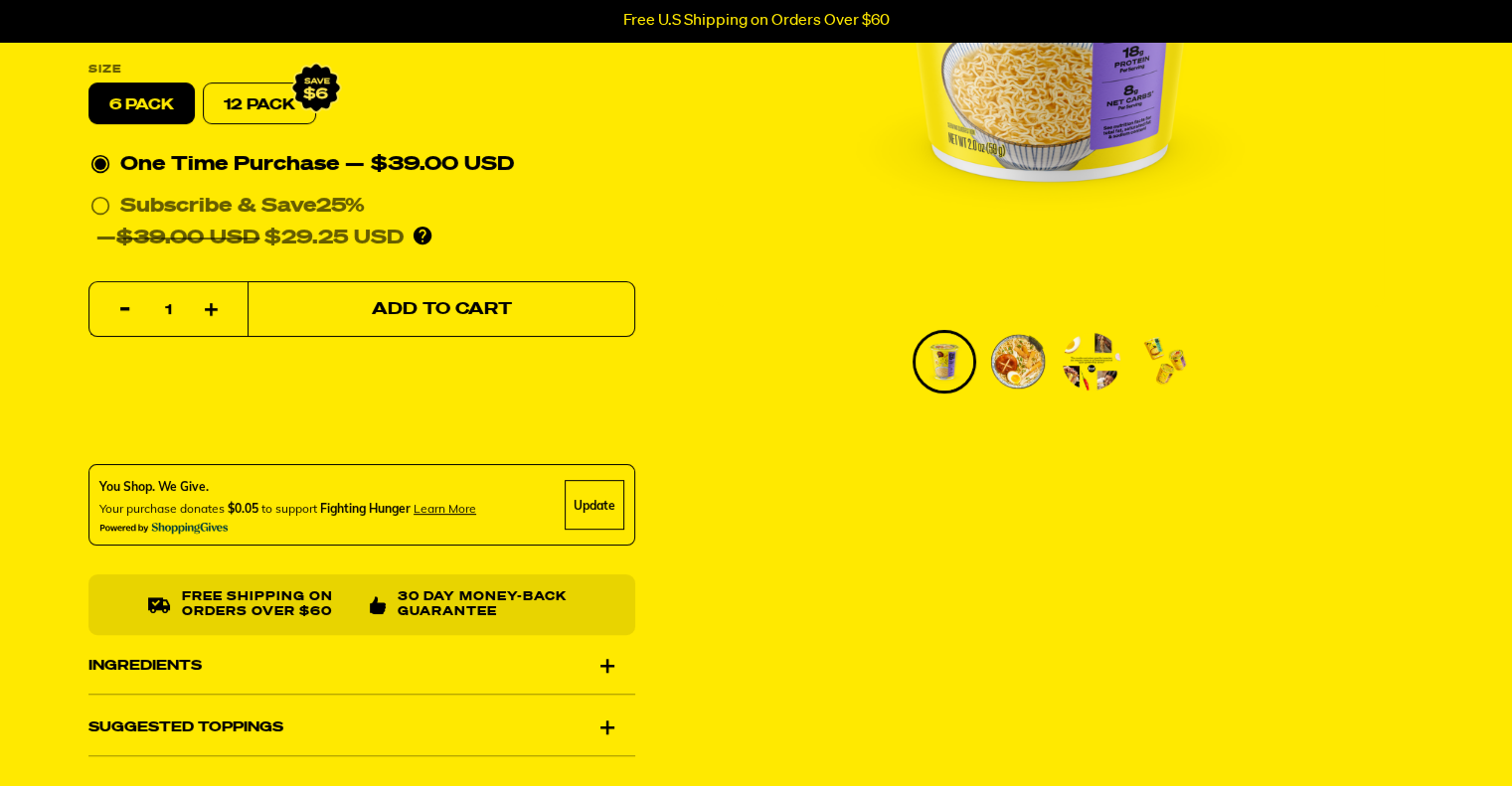 click on "Add to Cart" at bounding box center [440, 309] 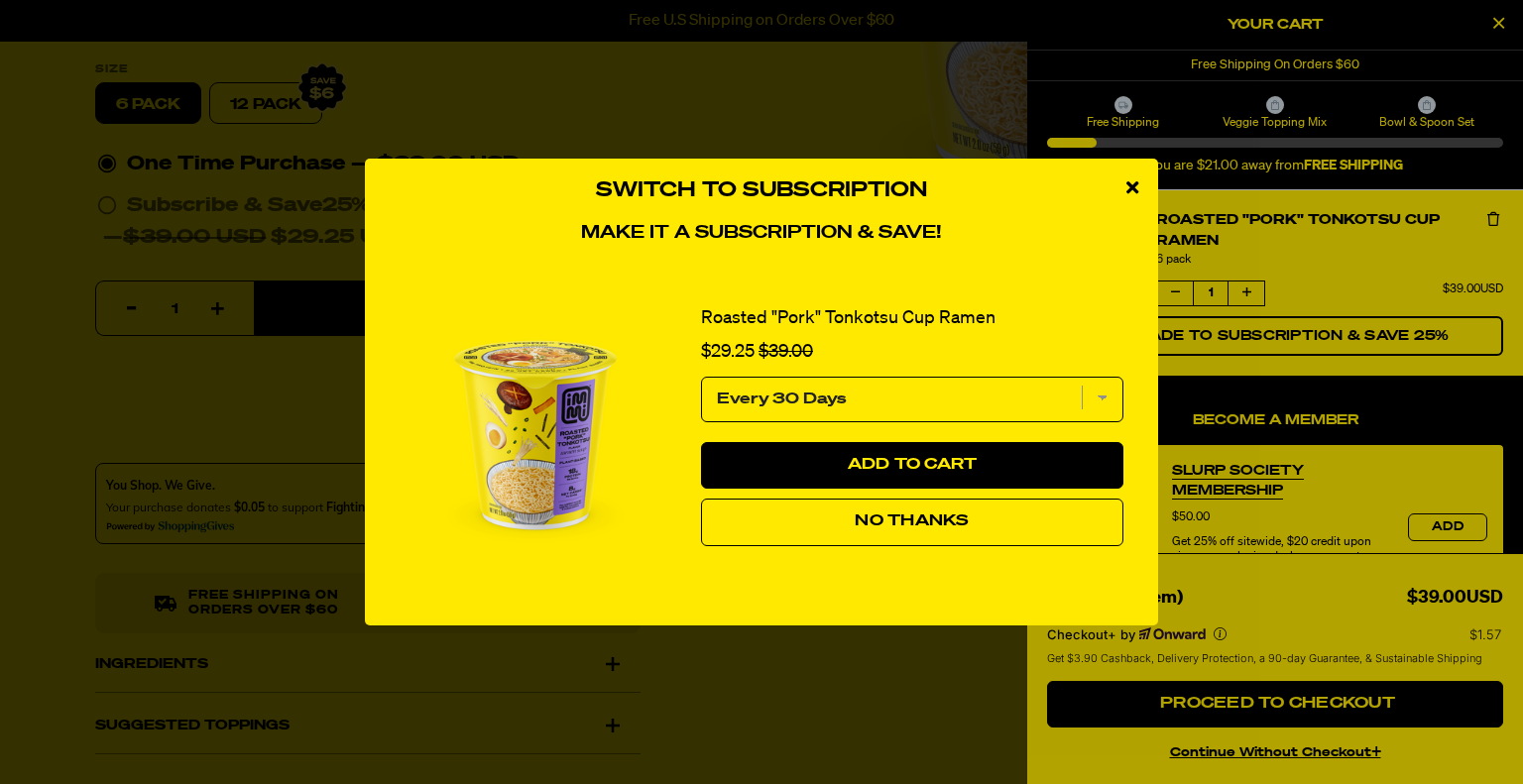 click on "No Thanks" at bounding box center [911, 521] 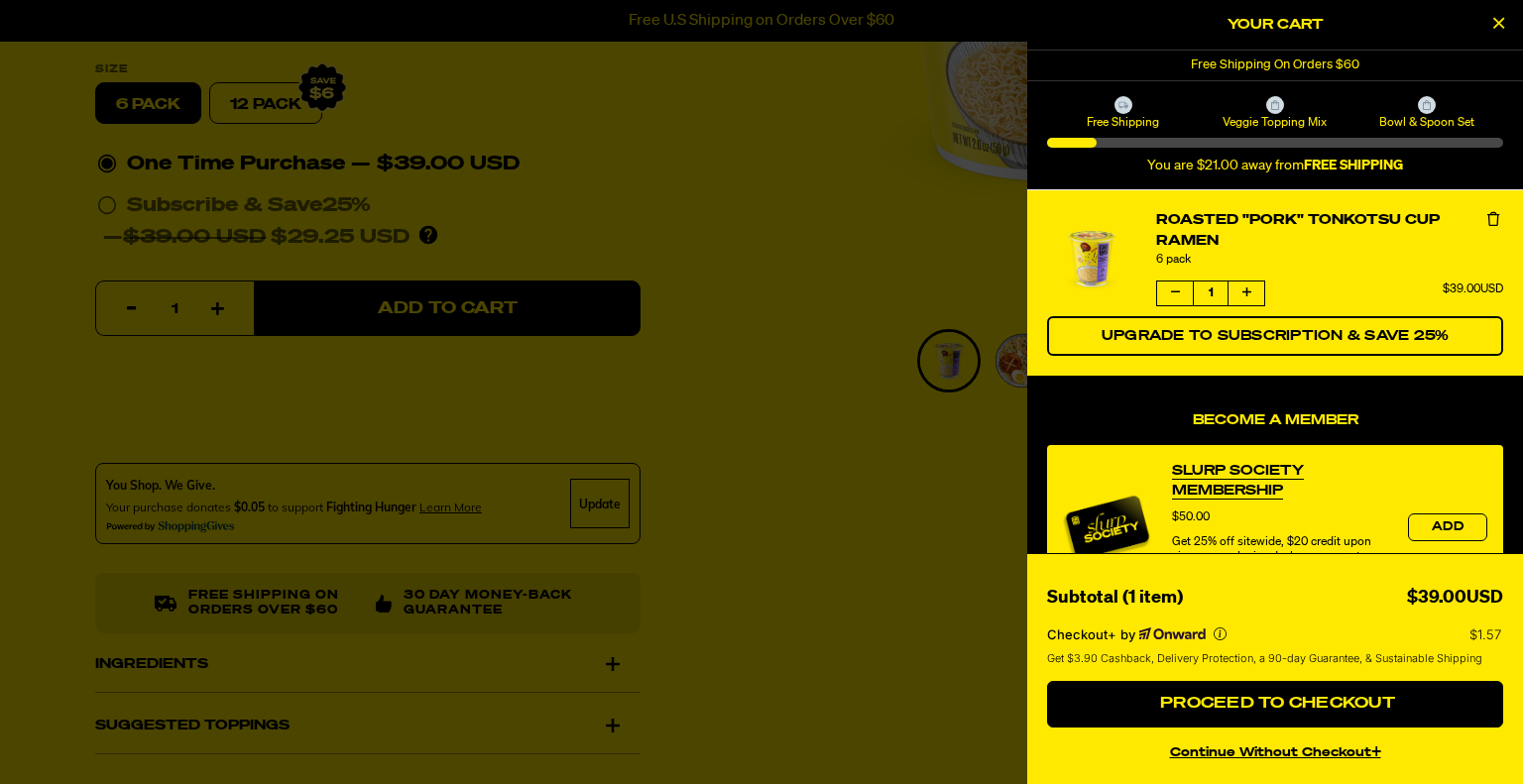 click at bounding box center (762, 392) 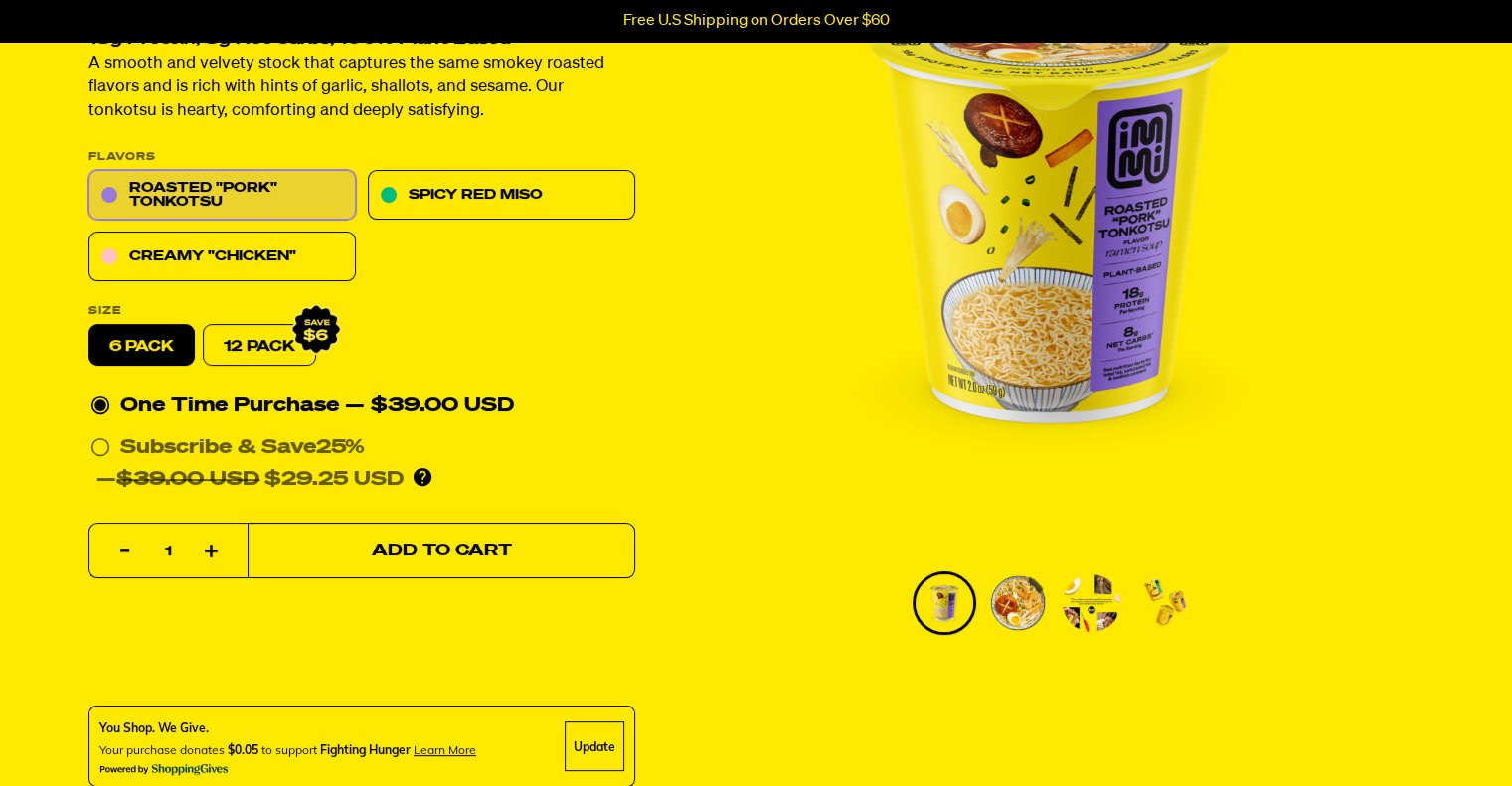 scroll, scrollTop: 199, scrollLeft: 0, axis: vertical 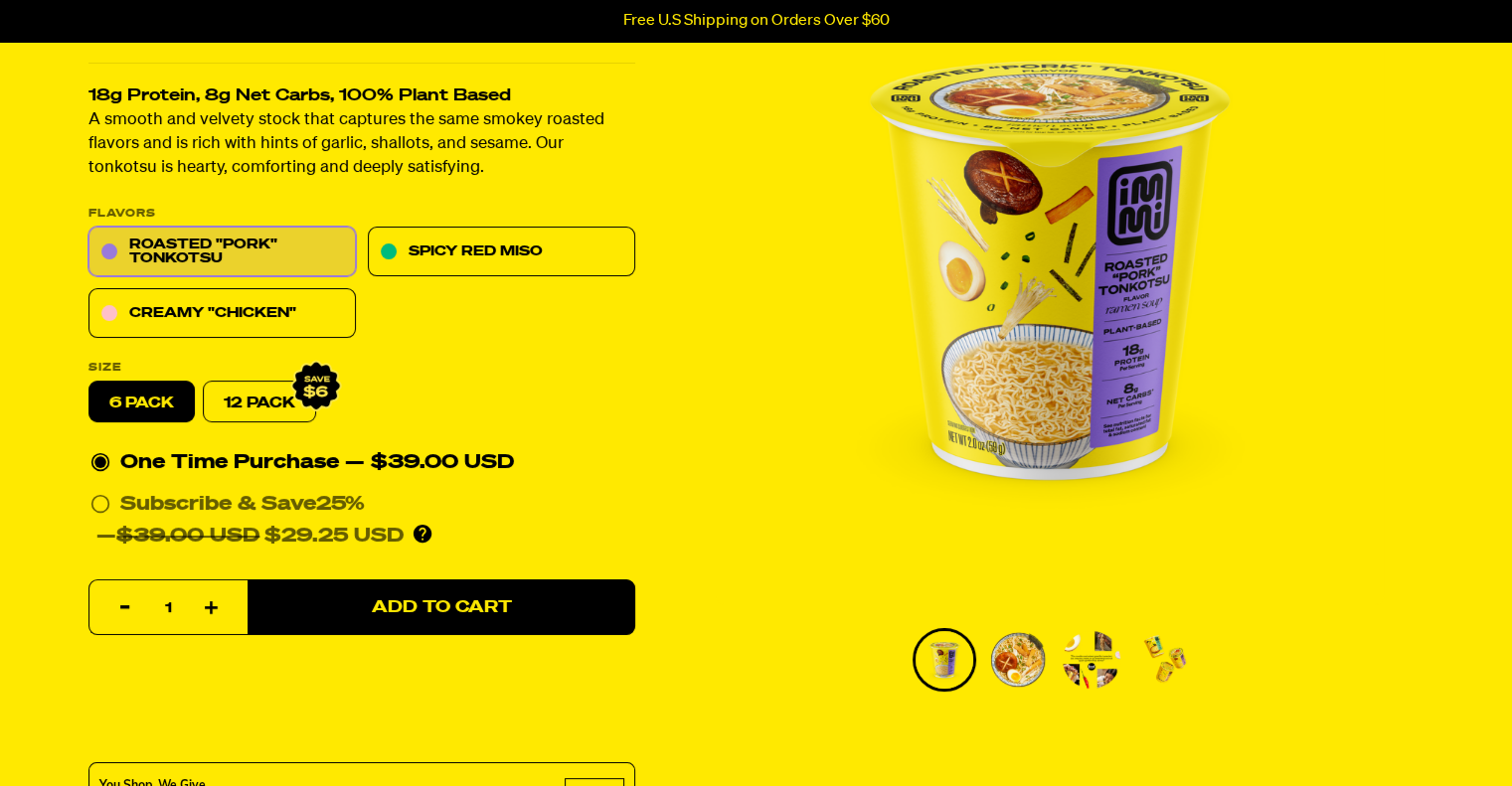 click 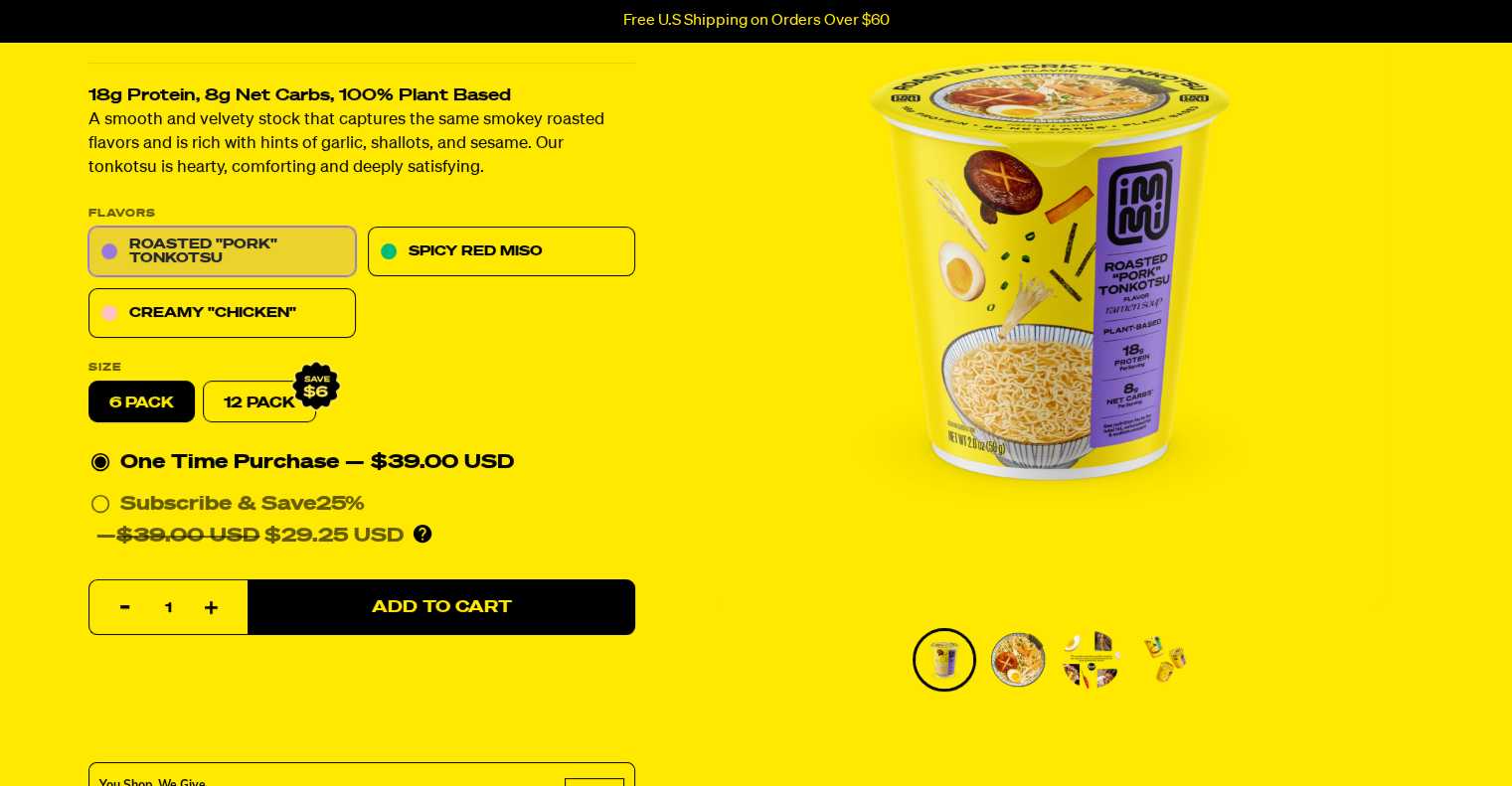 click on "Roasted "Pork" Tonkotsu" at bounding box center [222, 252] 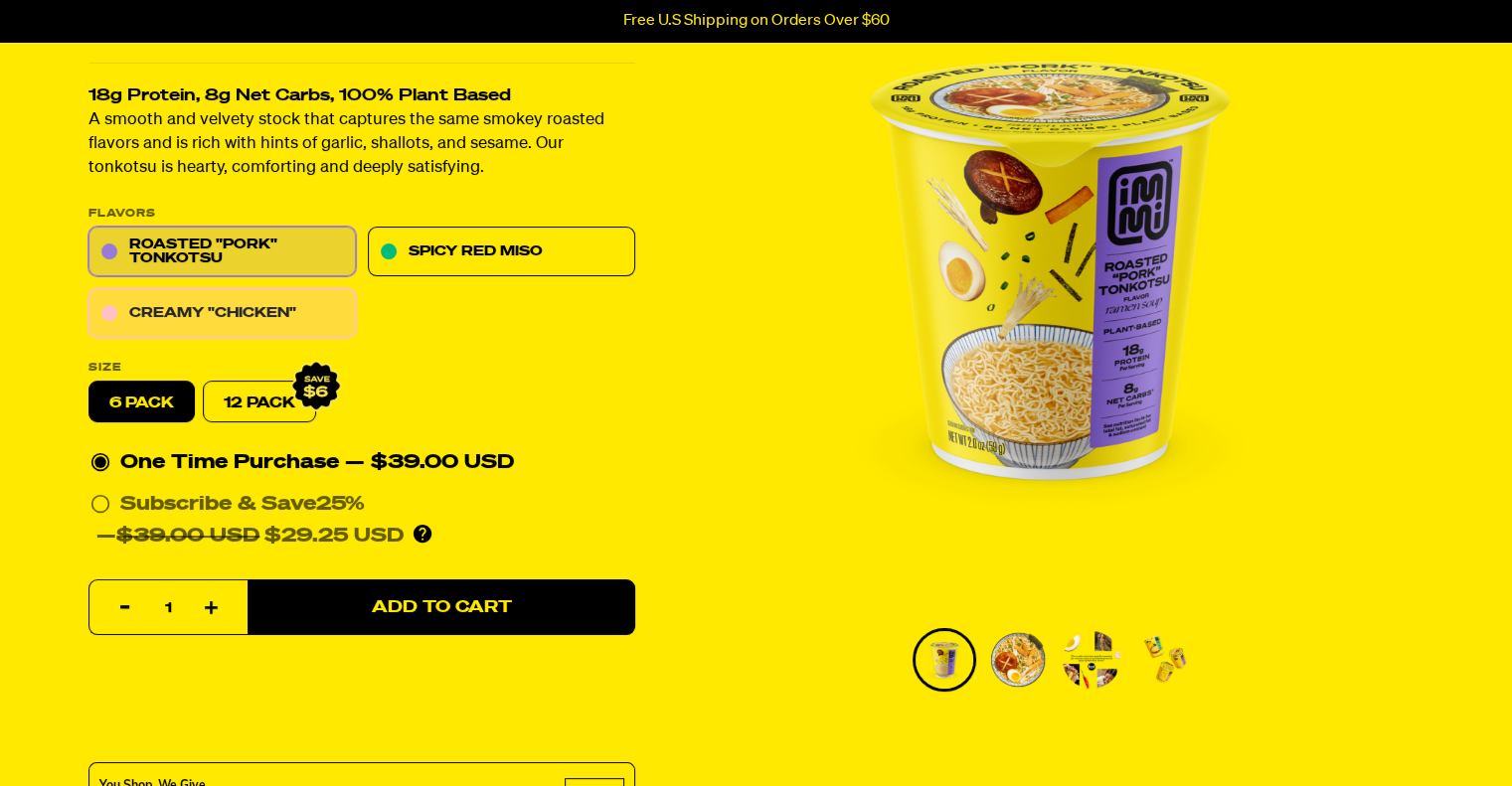 click on "Creamy "Chicken"" at bounding box center (222, 314) 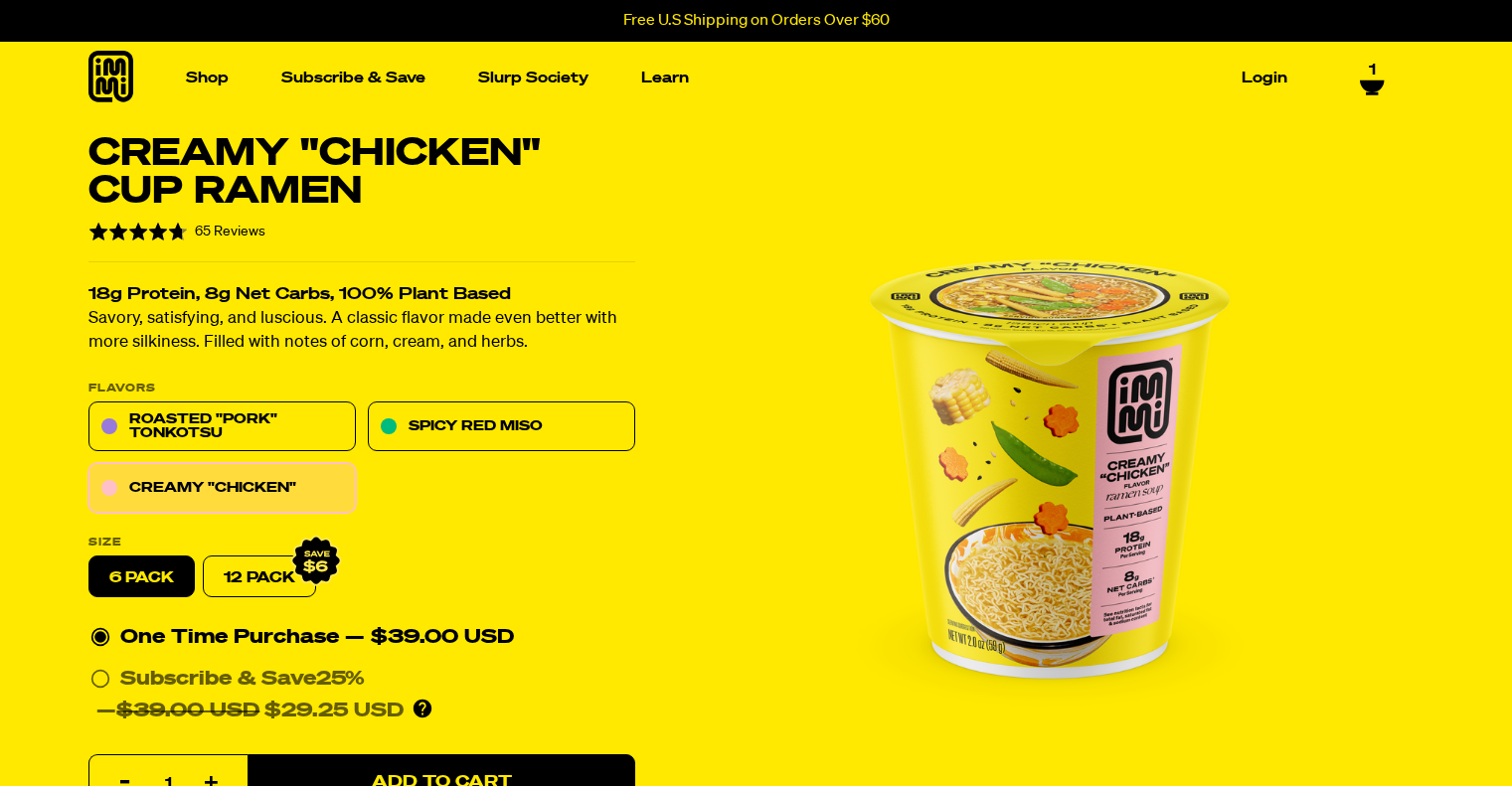 scroll, scrollTop: 0, scrollLeft: 0, axis: both 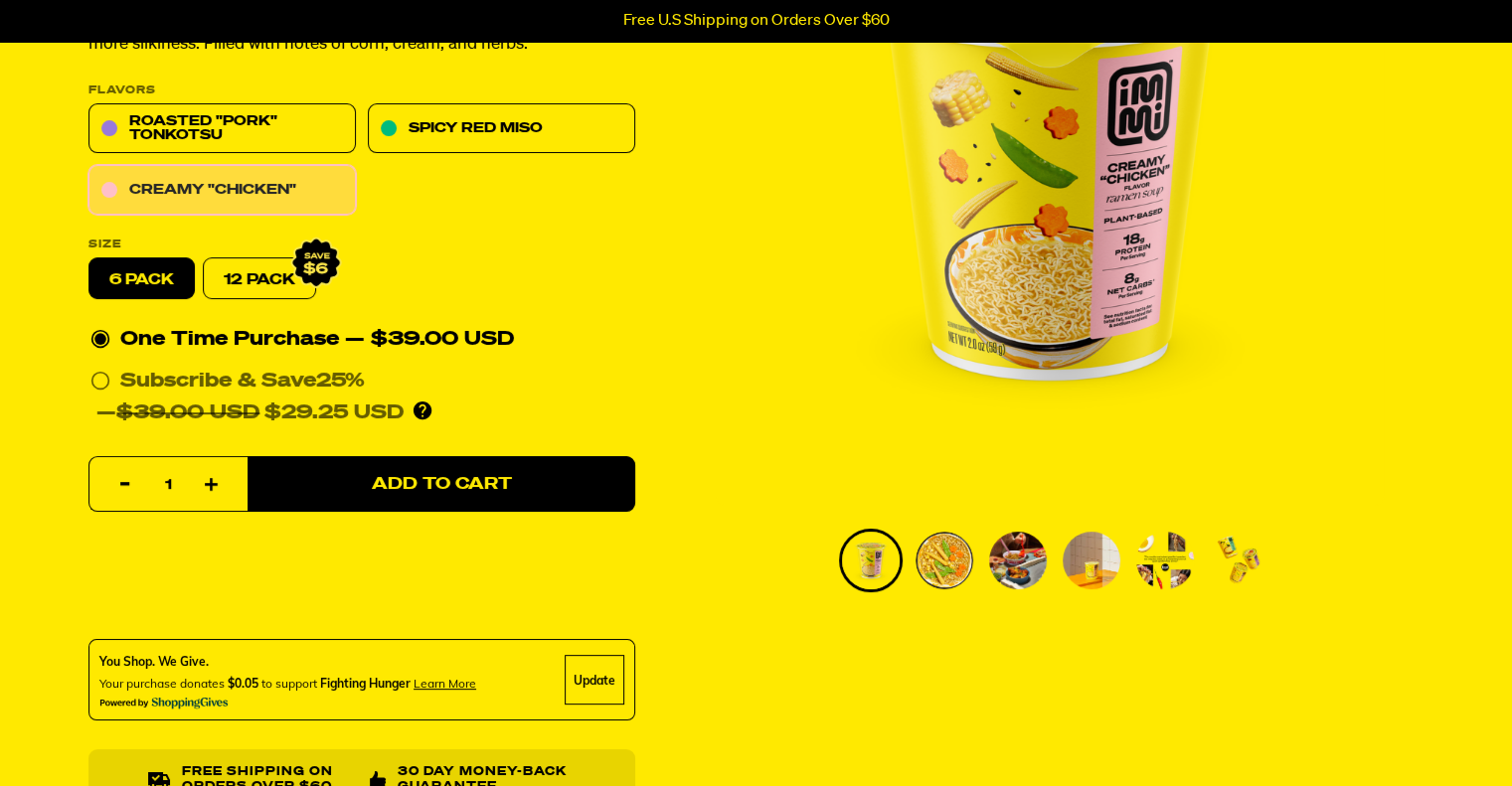 click on "Creamy "Chicken"" at bounding box center [222, 191] 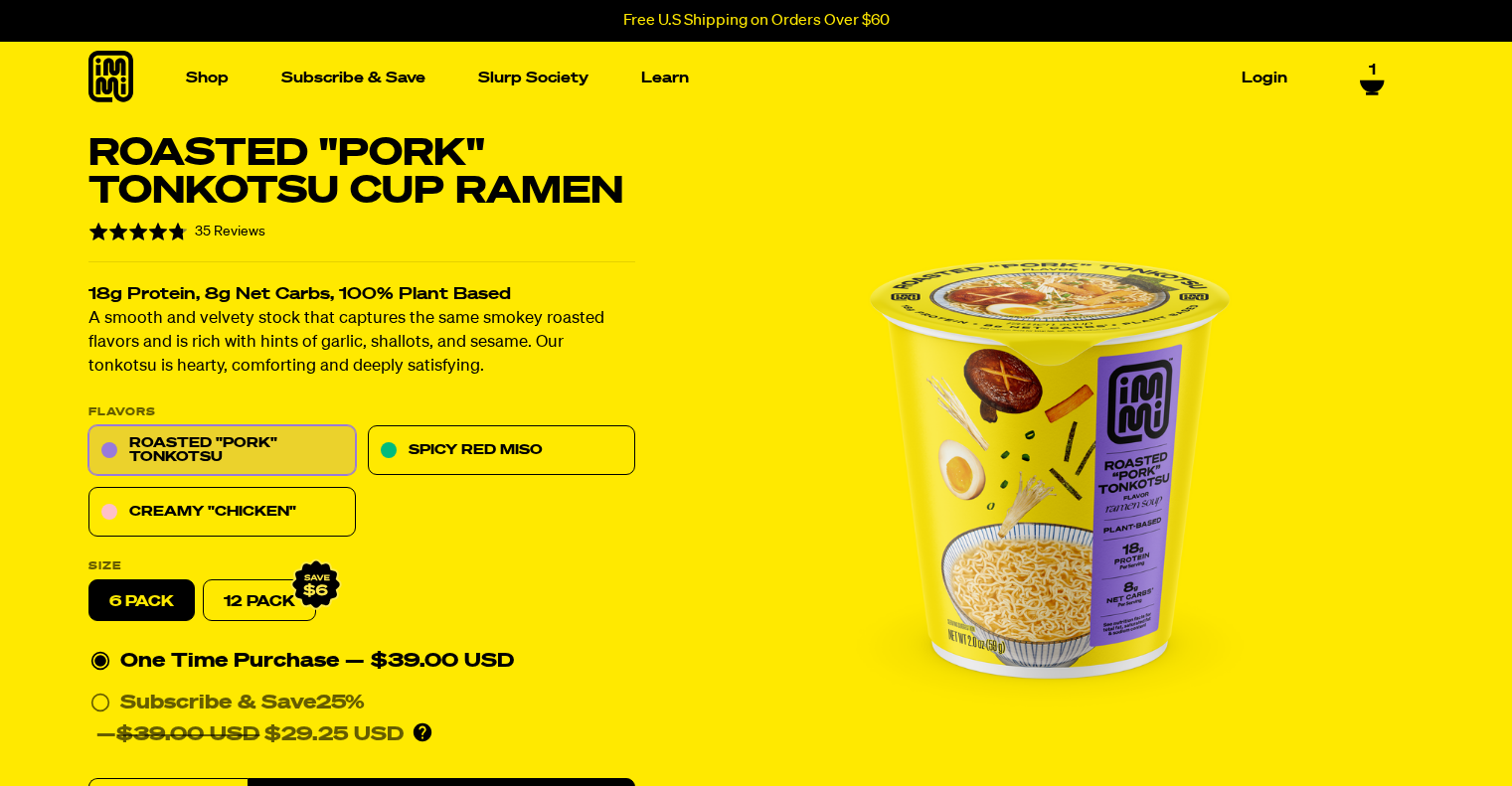 scroll, scrollTop: 0, scrollLeft: 0, axis: both 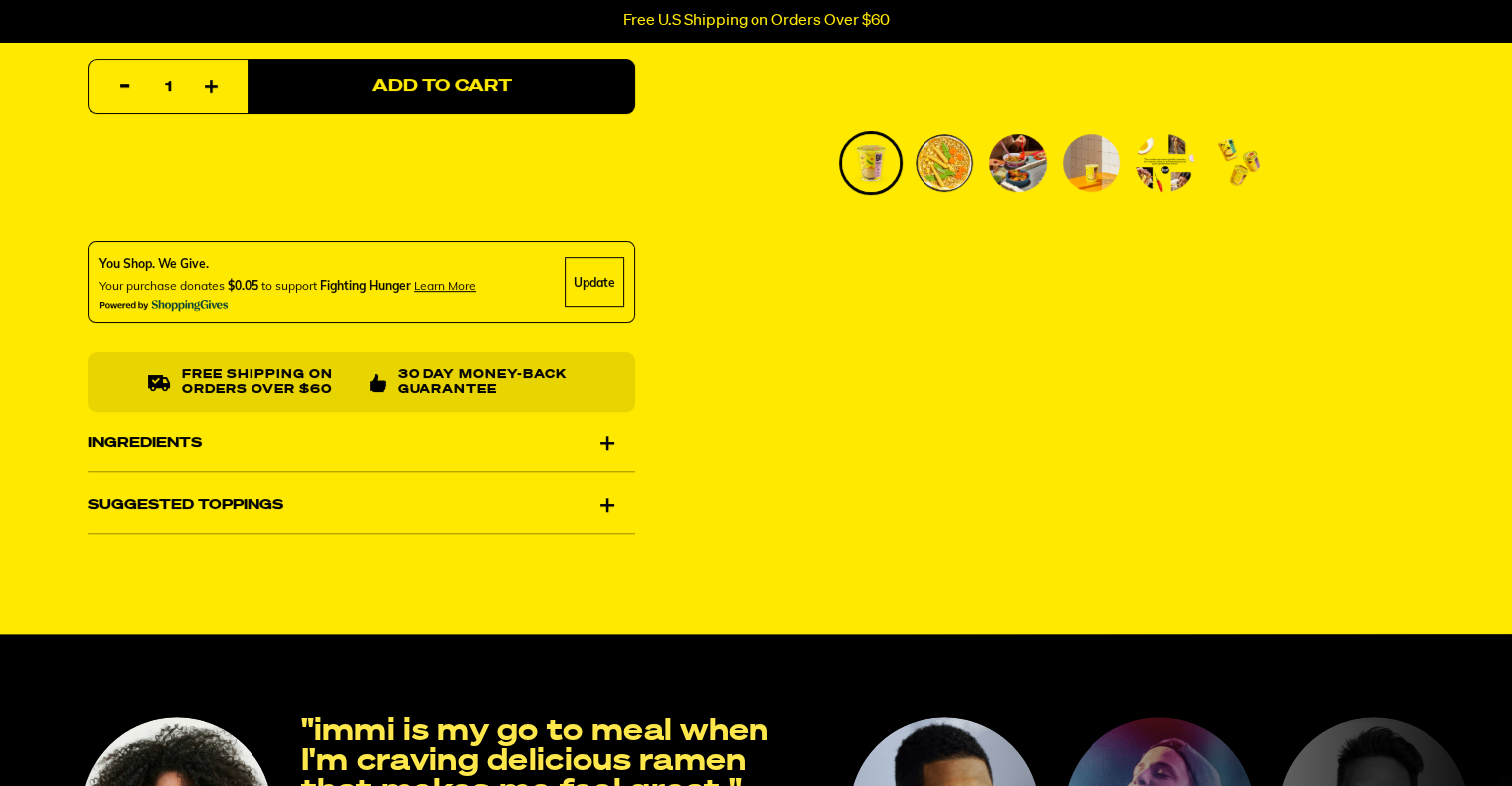click on "Suggested Toppings" at bounding box center [362, 505] 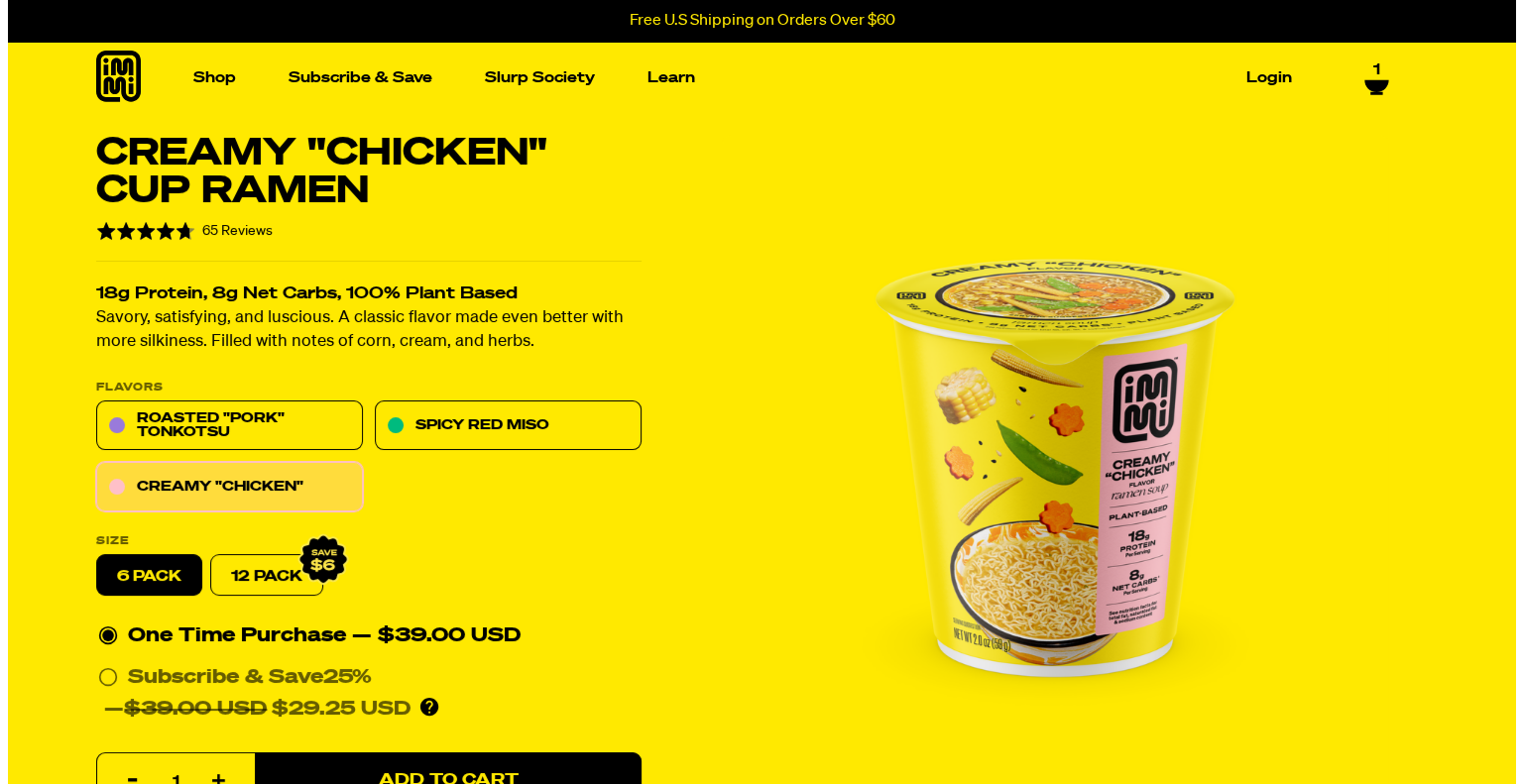 scroll, scrollTop: 99, scrollLeft: 0, axis: vertical 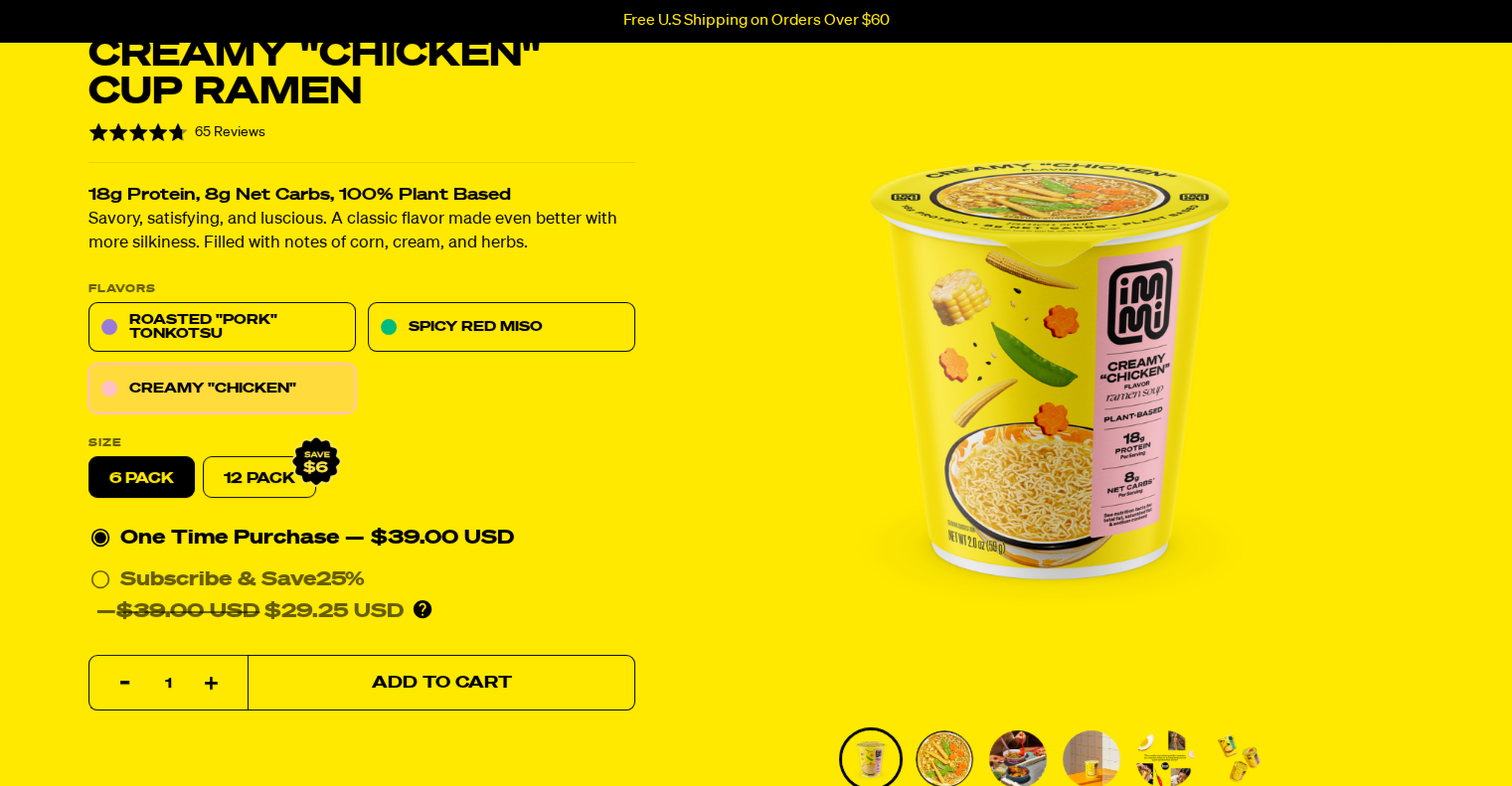 click on "Add to Cart" at bounding box center [440, 683] 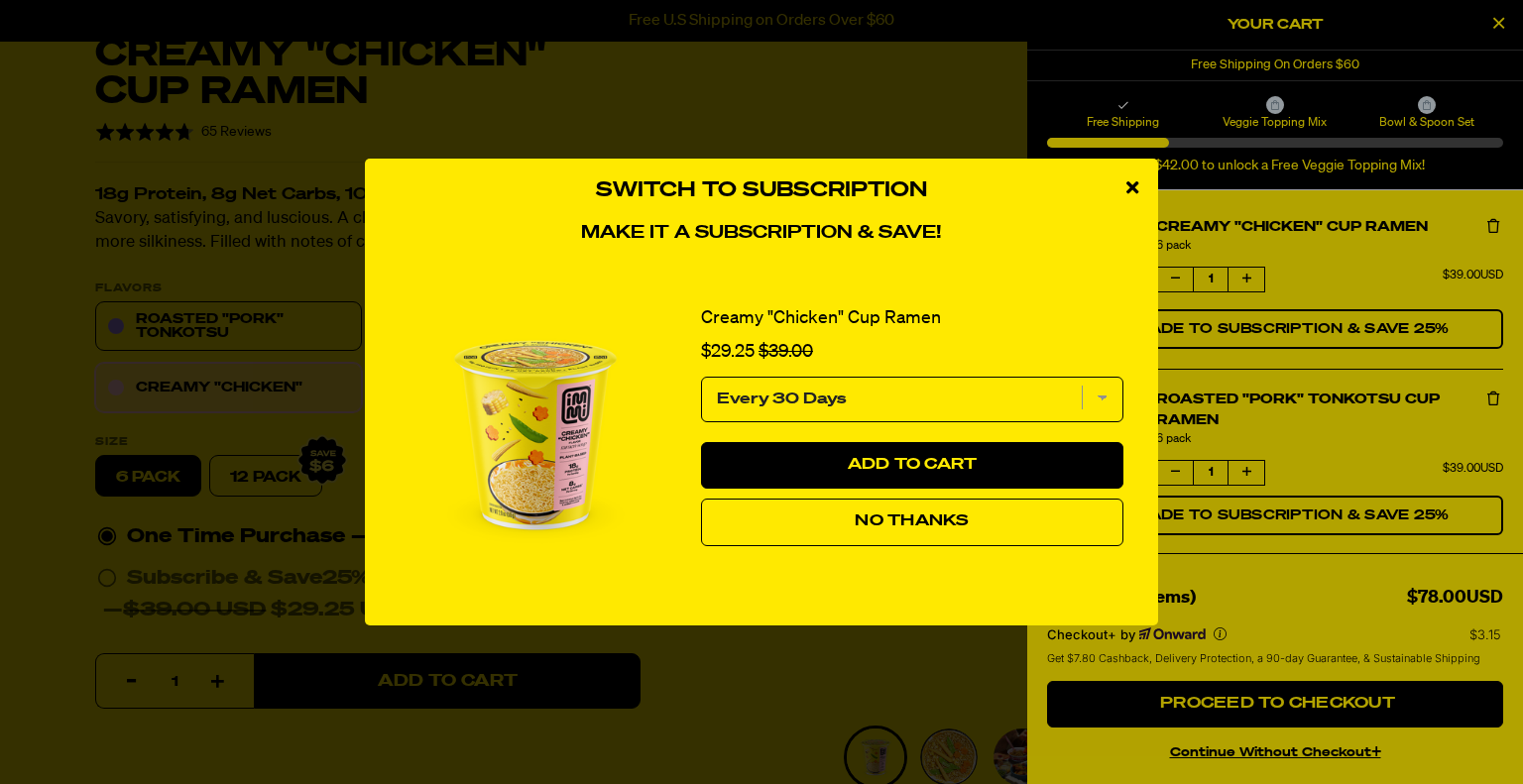 click on "No Thanks" at bounding box center [911, 521] 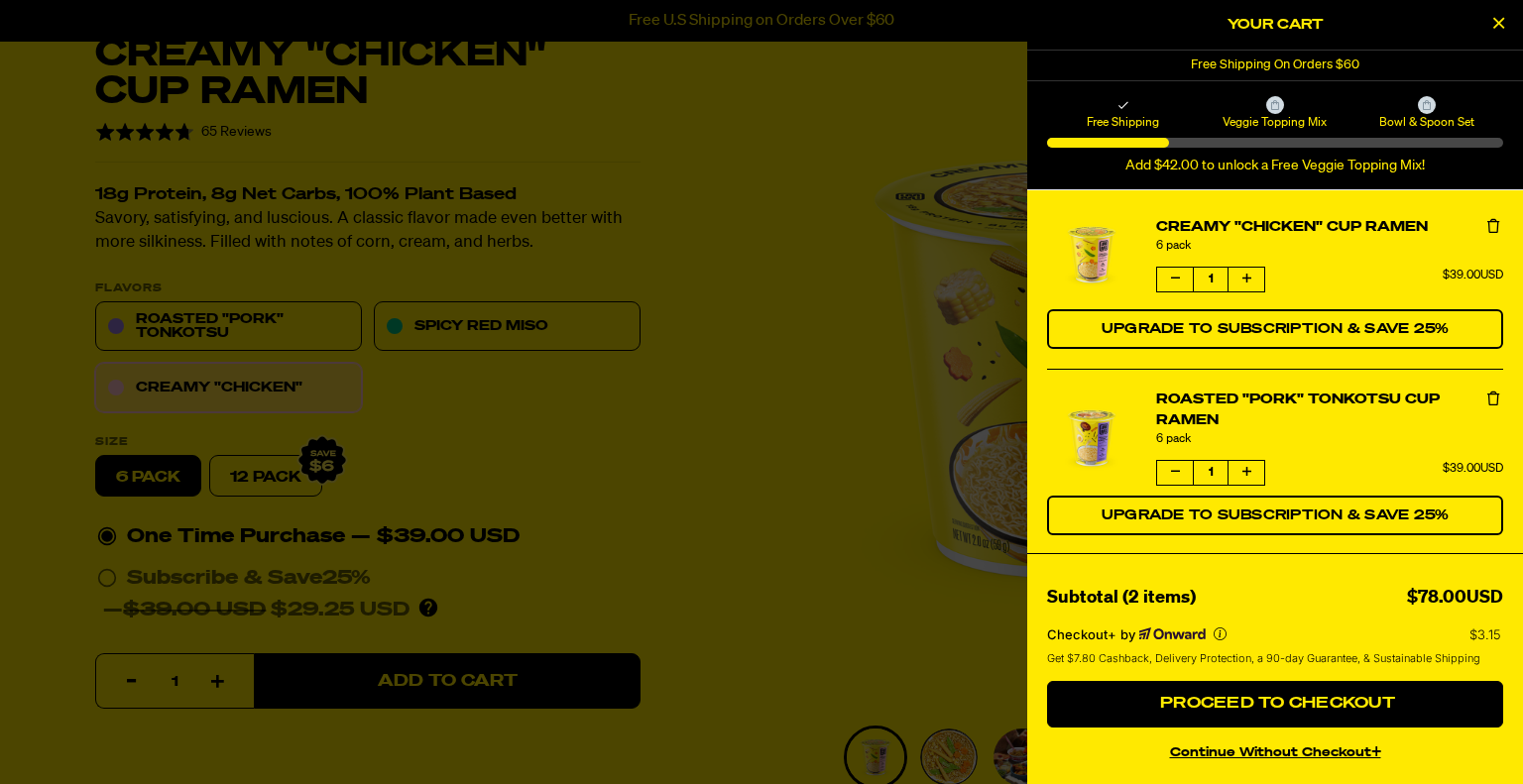 click at bounding box center [1493, 398] 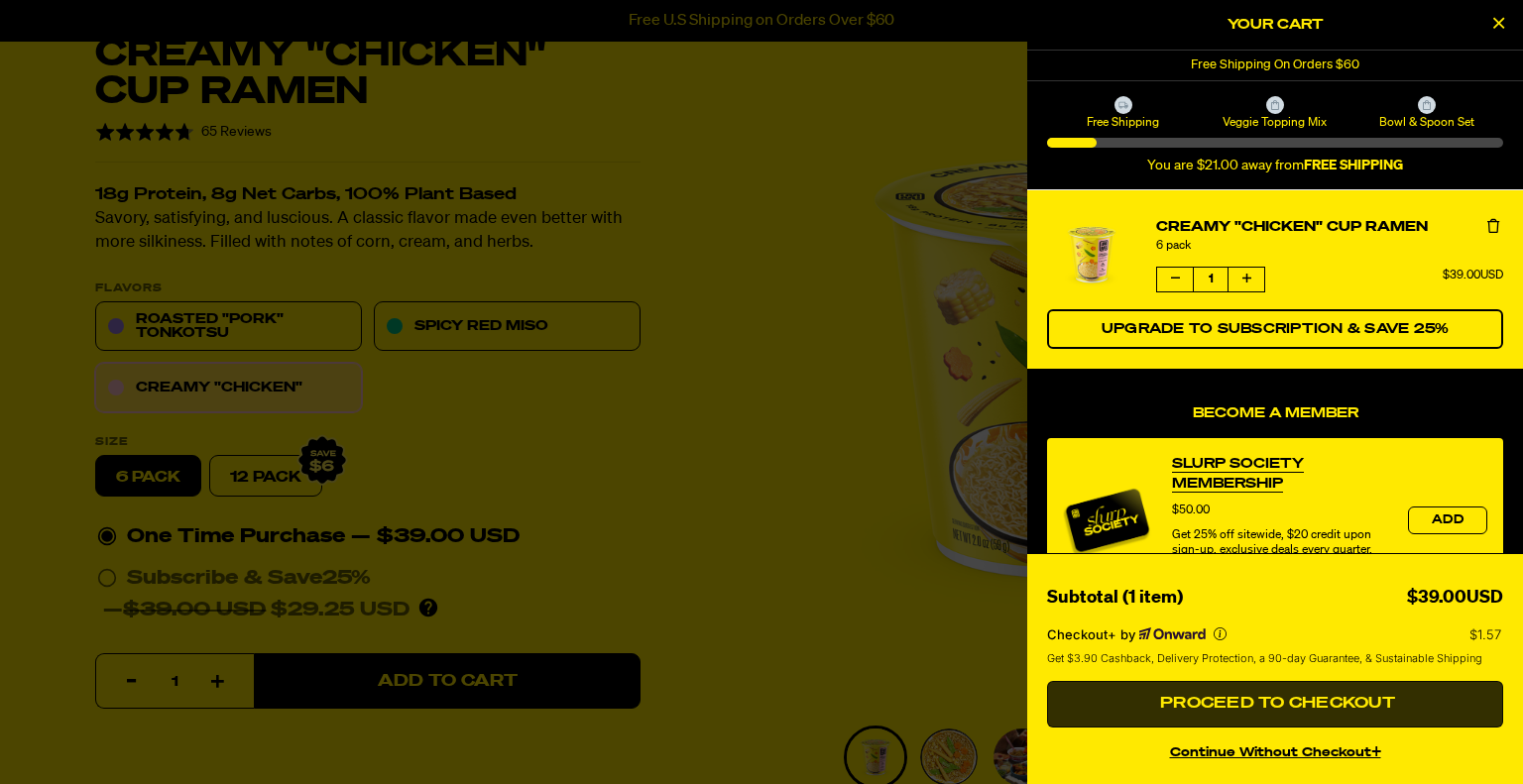 click on "Proceed to Checkout" at bounding box center [1275, 704] 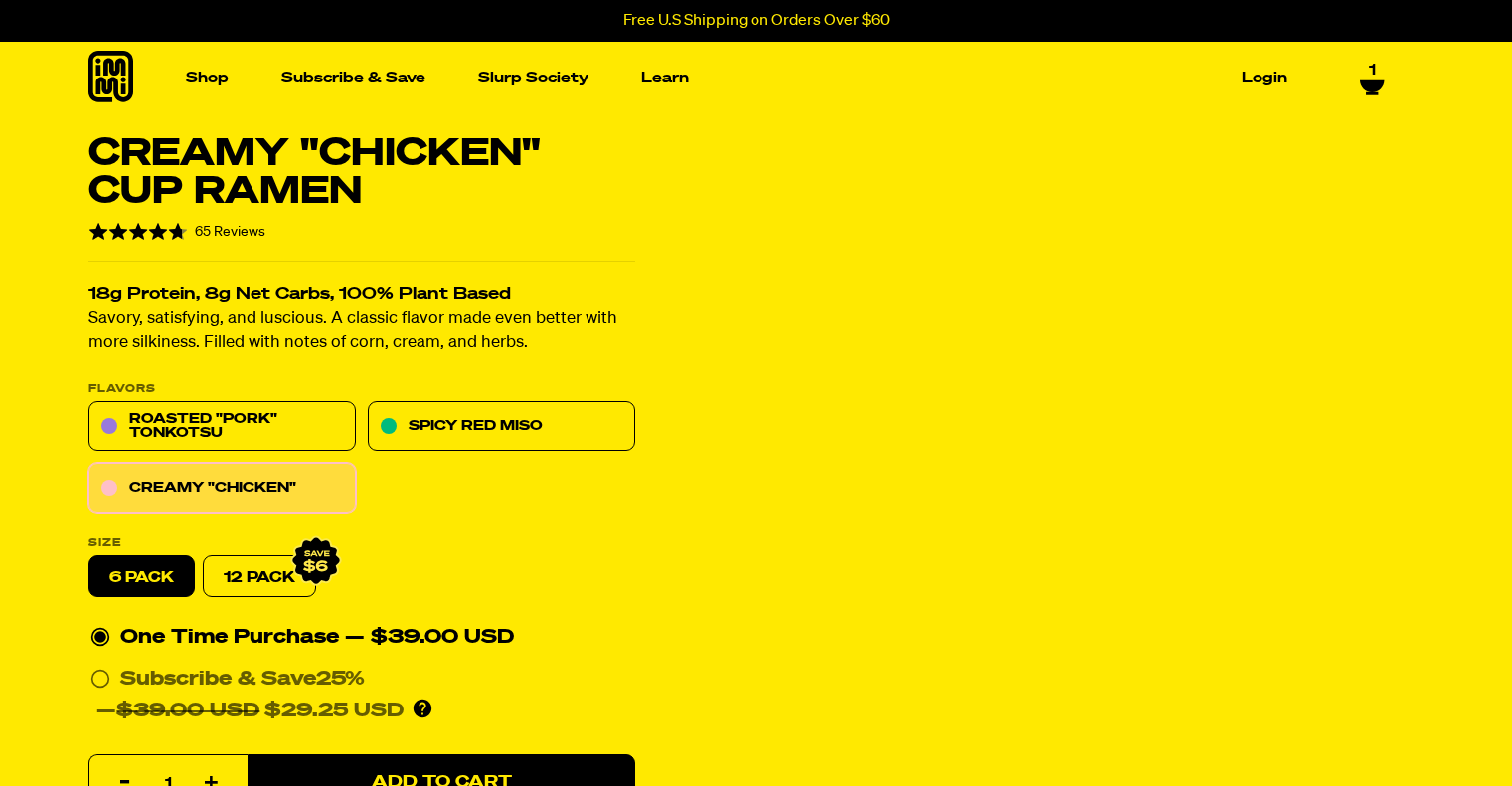 select 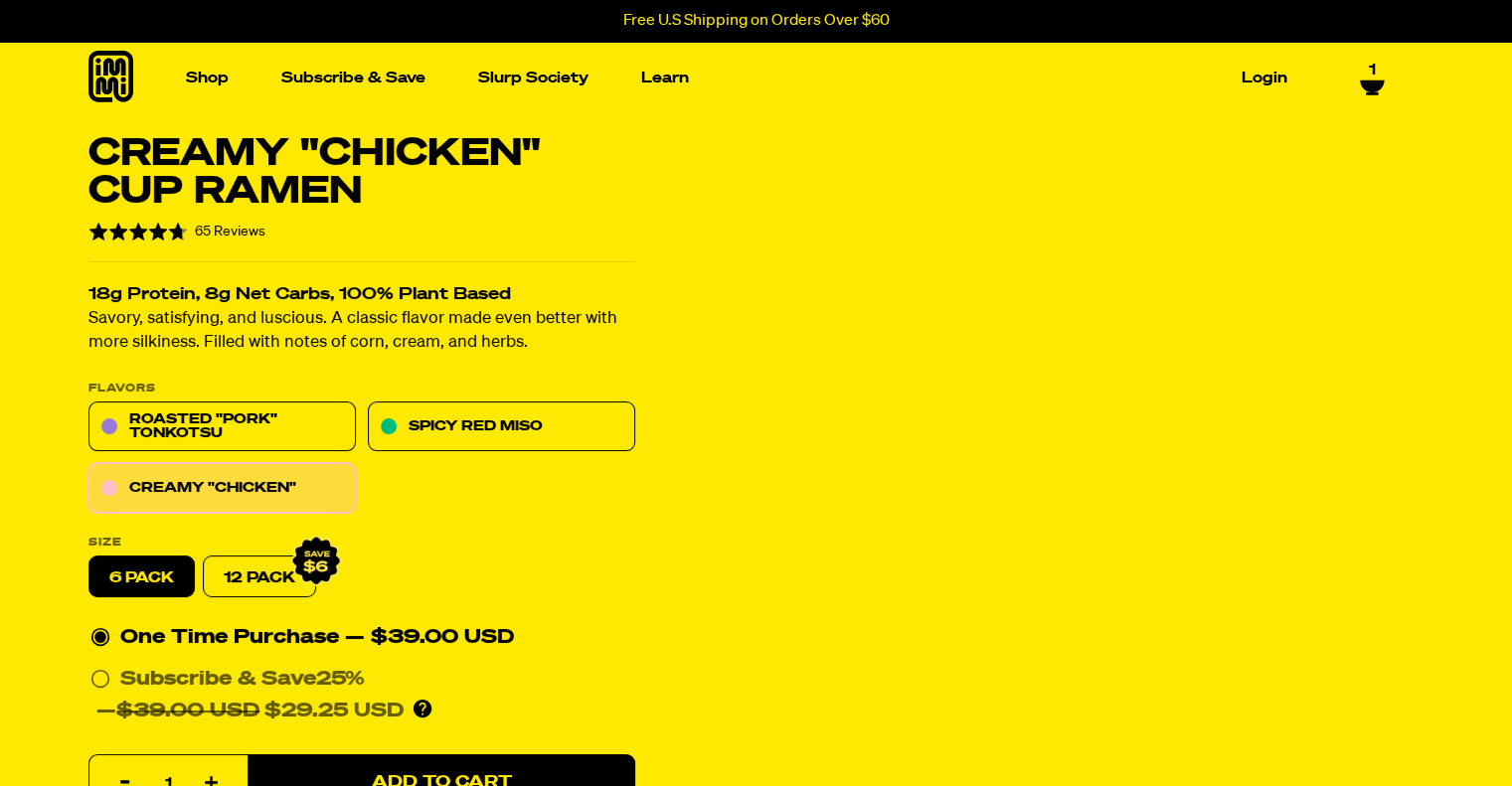 scroll, scrollTop: 0, scrollLeft: 0, axis: both 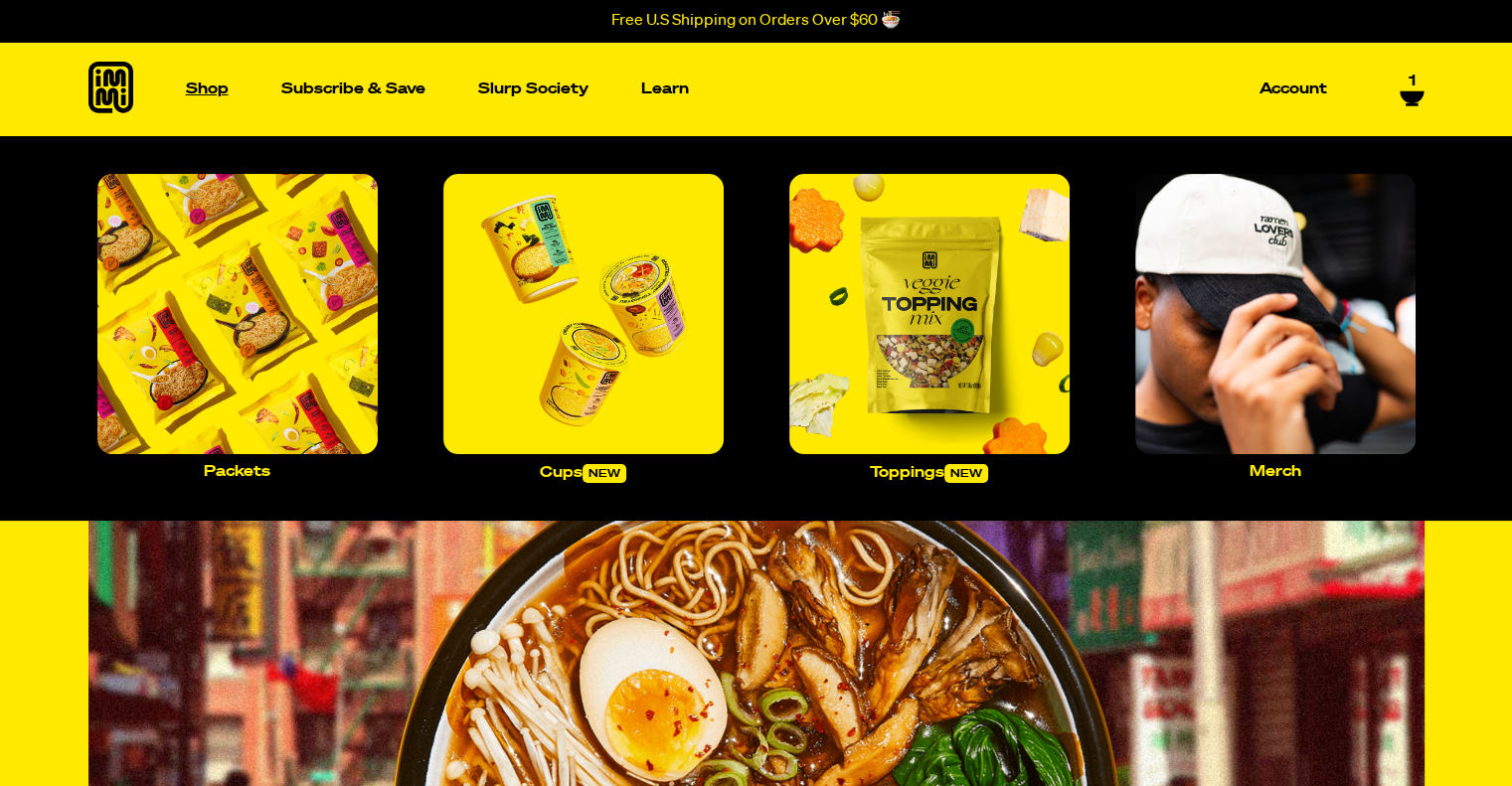 click on "Shop" at bounding box center [207, 88] 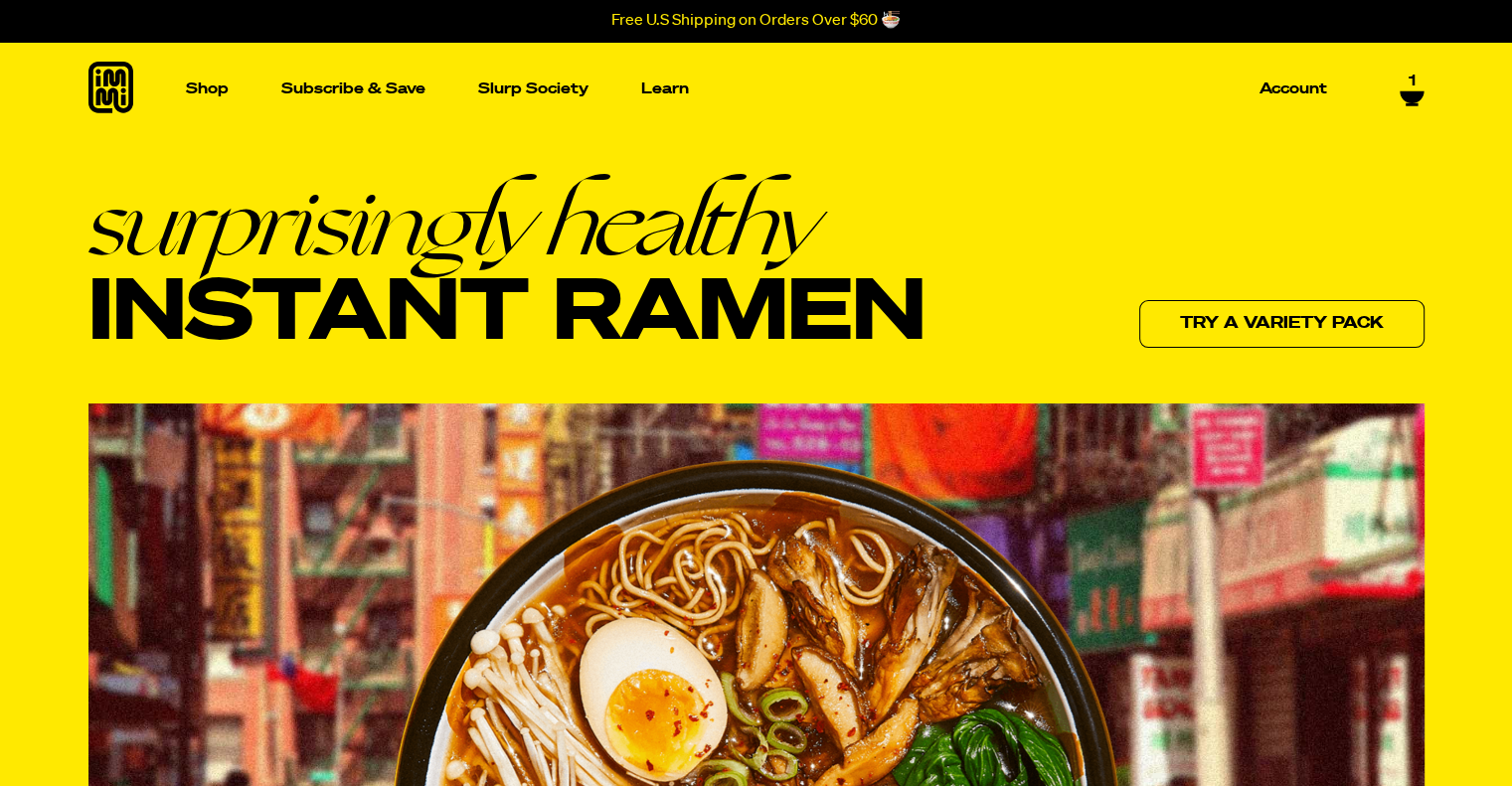 drag, startPoint x: 1406, startPoint y: 79, endPoint x: 1056, endPoint y: 171, distance: 361.88949 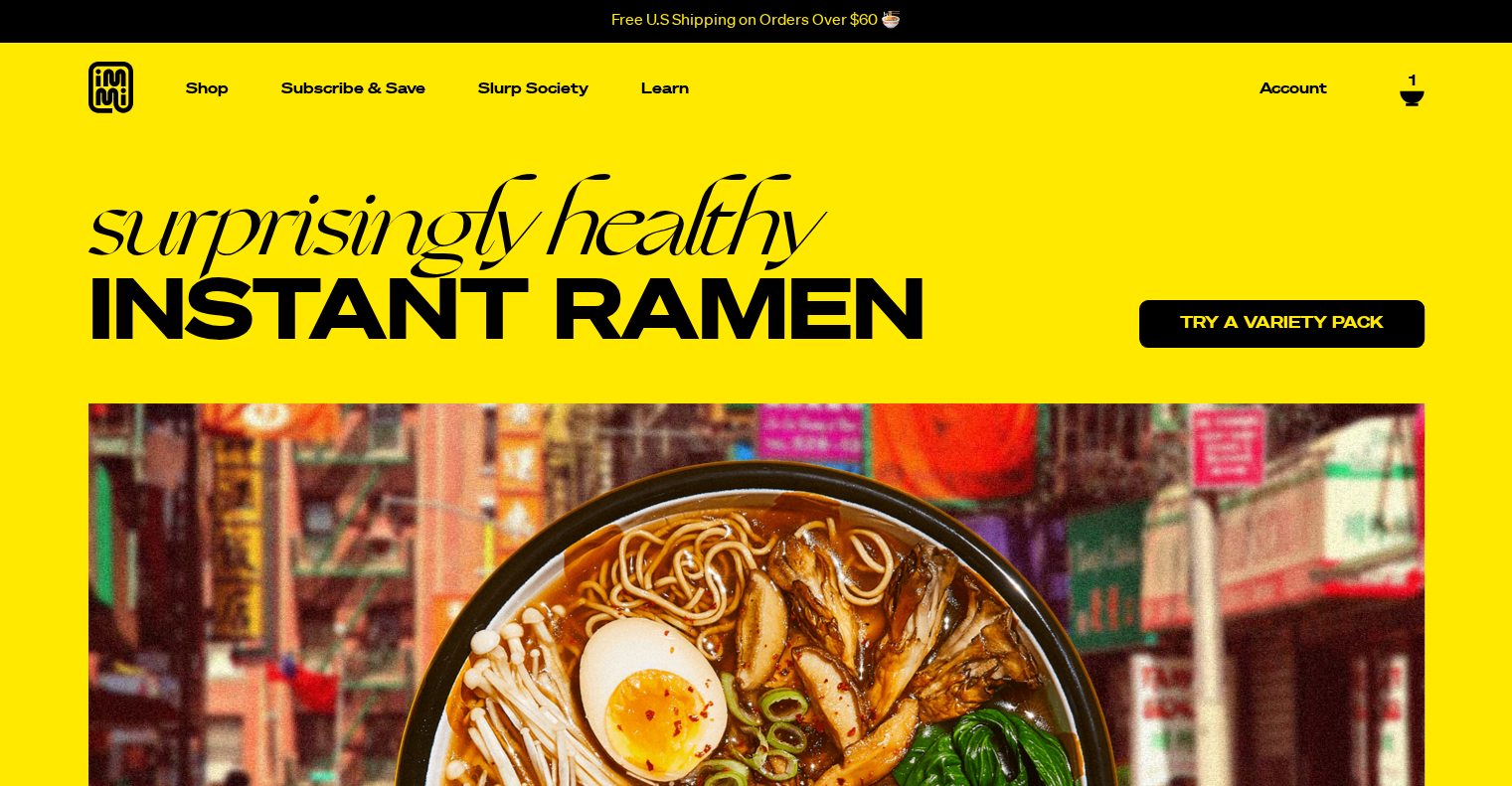 click on "Try a variety pack" at bounding box center [1281, 324] 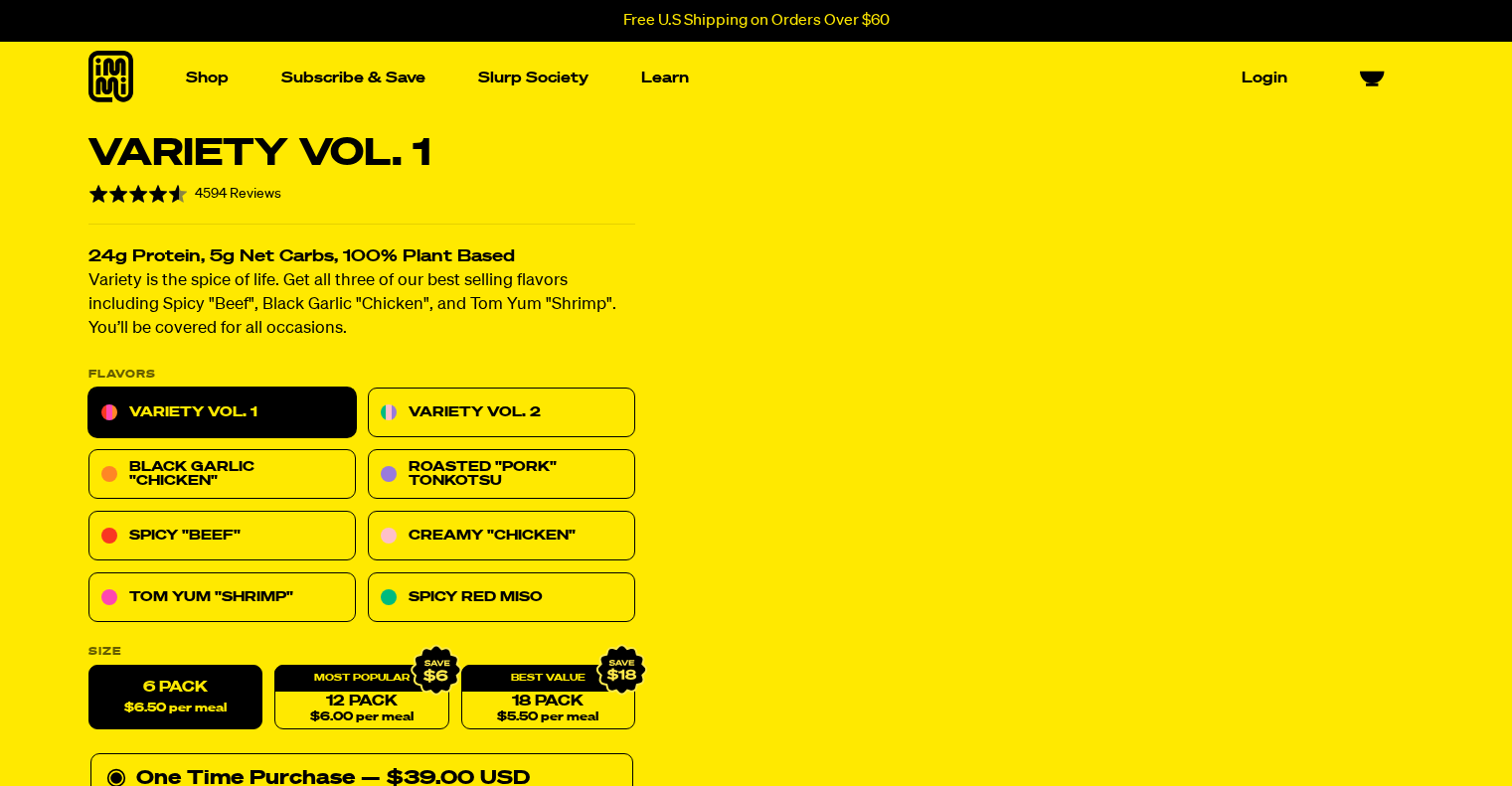 scroll, scrollTop: 0, scrollLeft: 0, axis: both 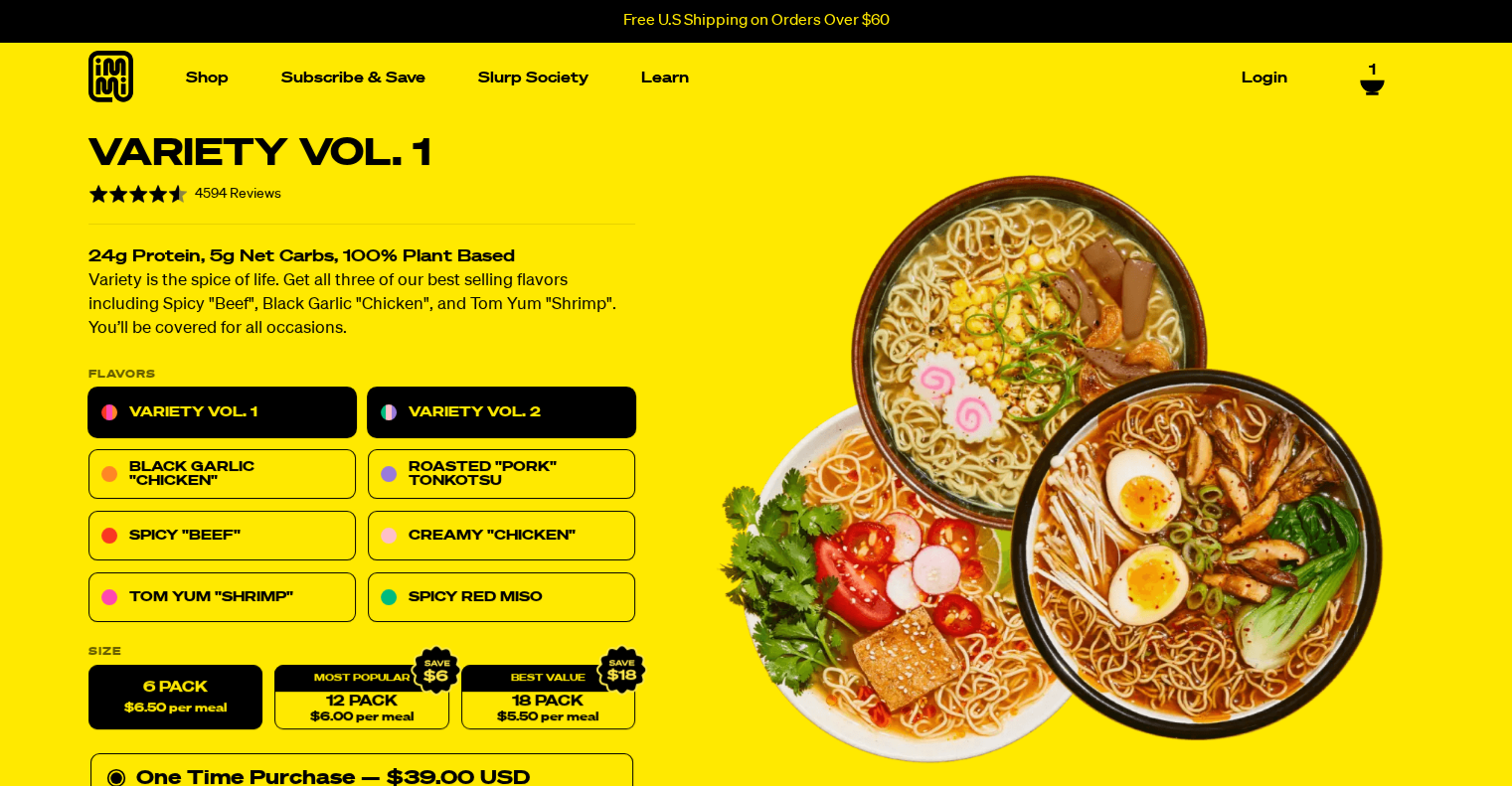 click on "Variety Vol. 2" at bounding box center [501, 413] 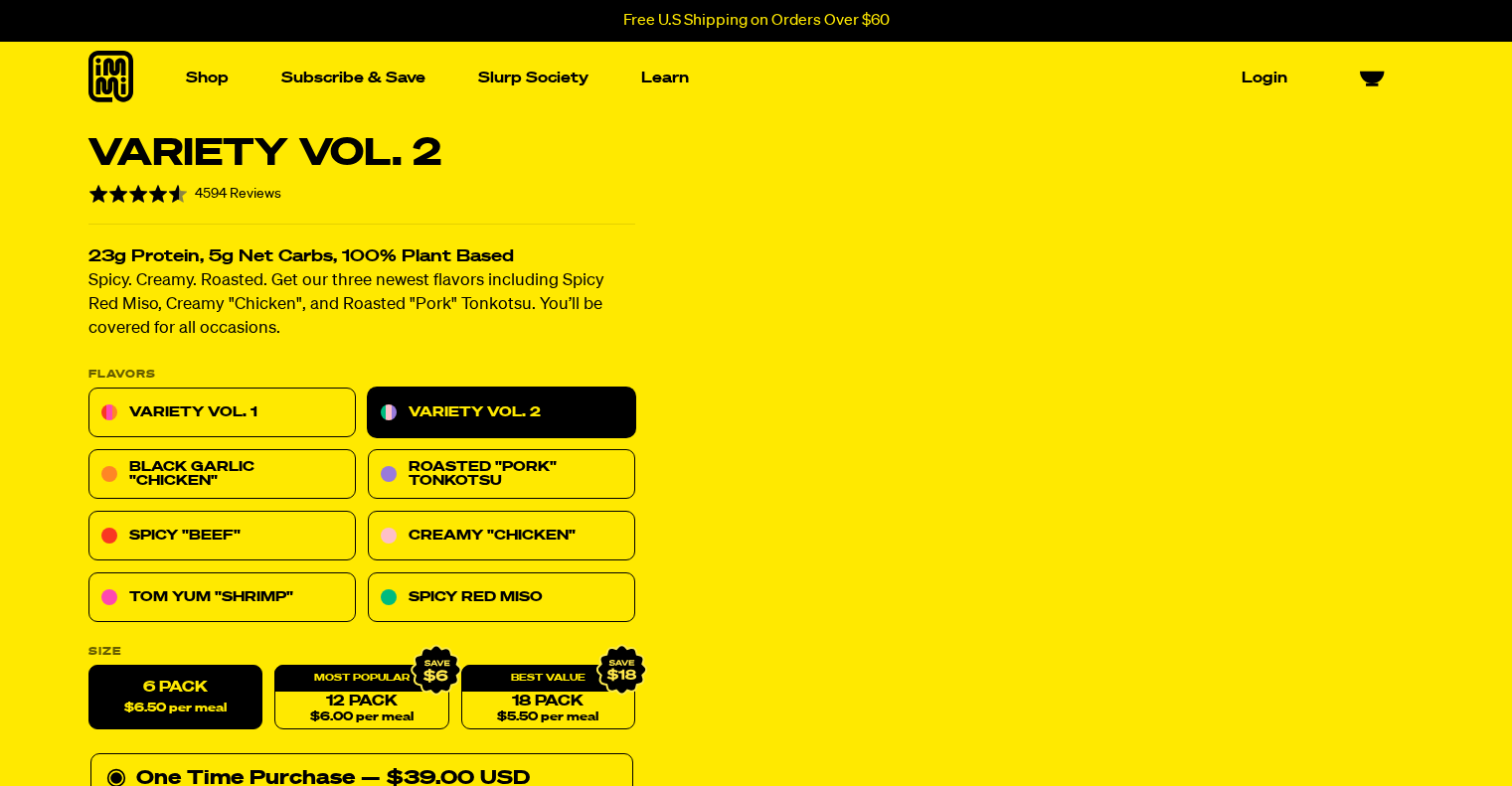 scroll, scrollTop: 0, scrollLeft: 0, axis: both 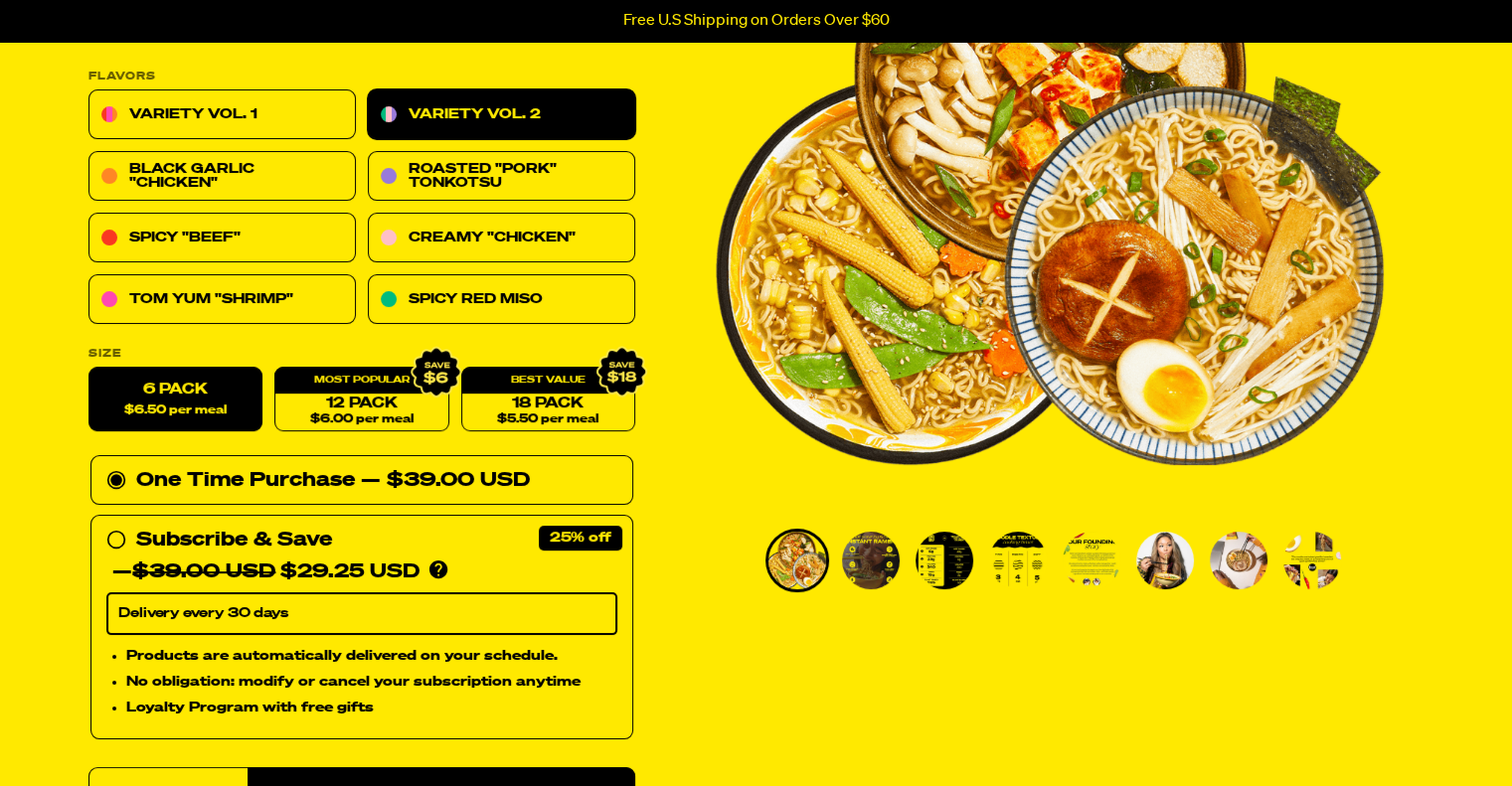 click on "6 Pack $6.50 per meal" at bounding box center (175, 399) 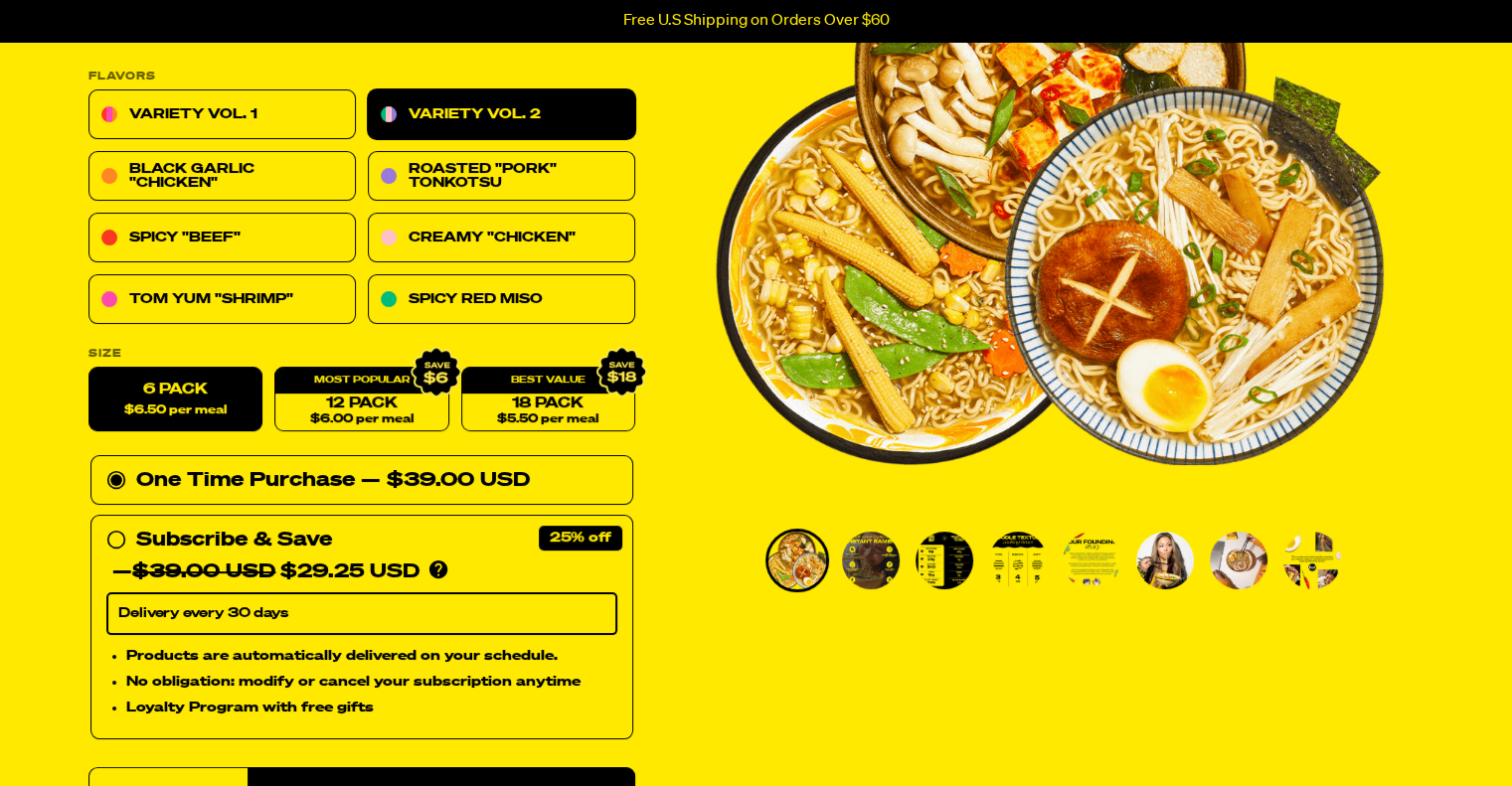 click on "6 Pack $6.50 per meal" at bounding box center (88, 368) 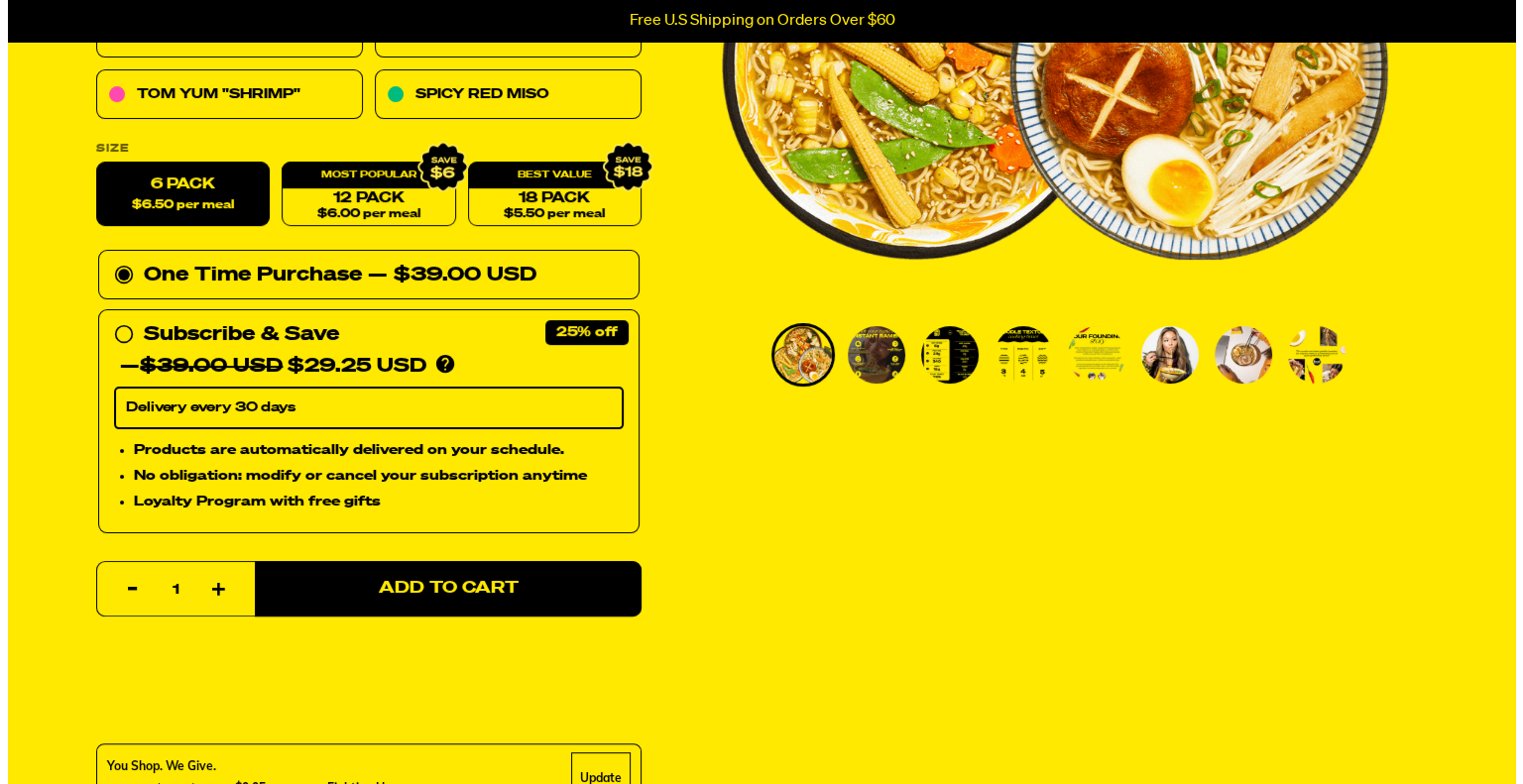 scroll, scrollTop: 694, scrollLeft: 0, axis: vertical 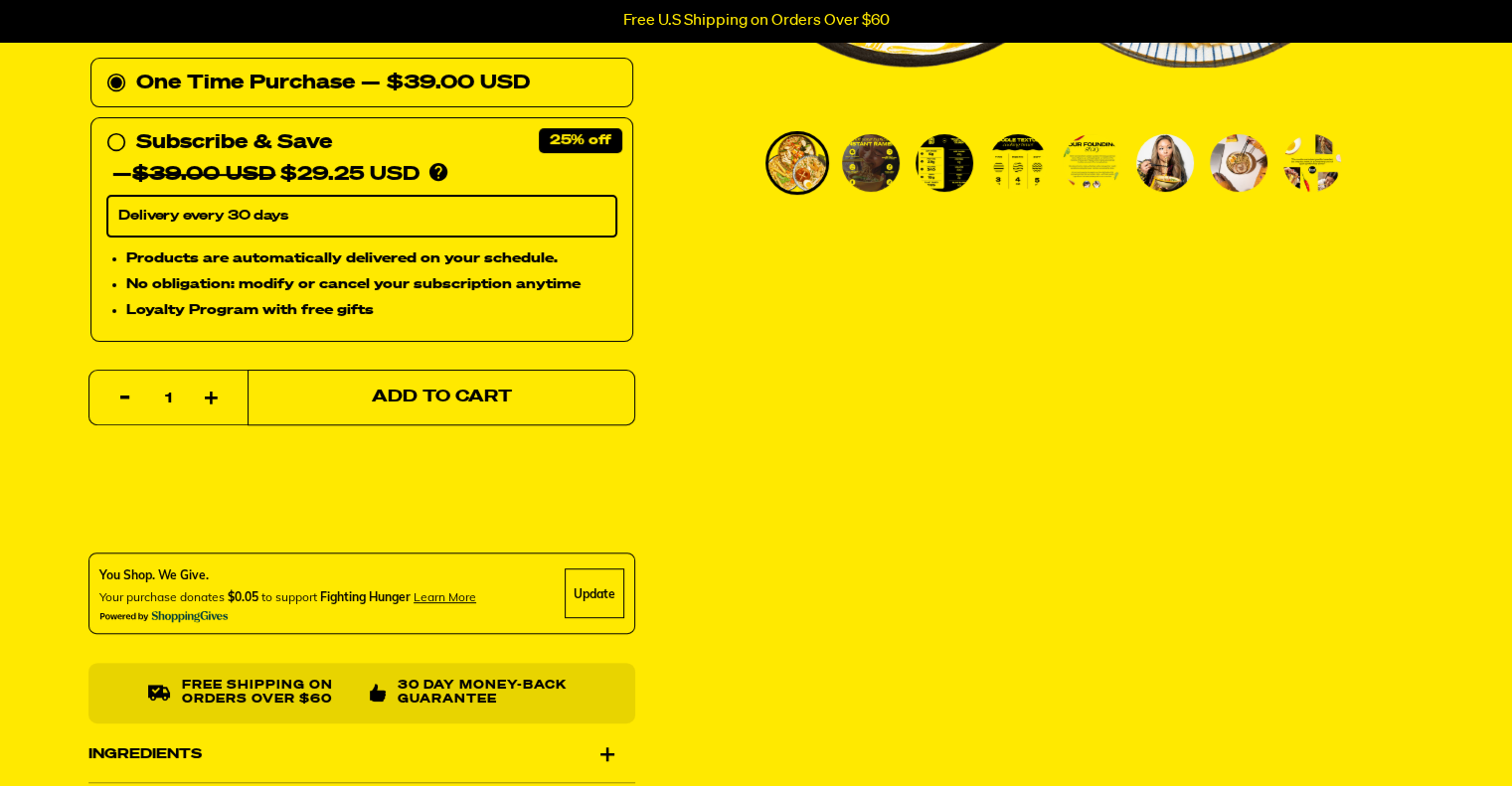 click on "Add to Cart" at bounding box center (440, 397) 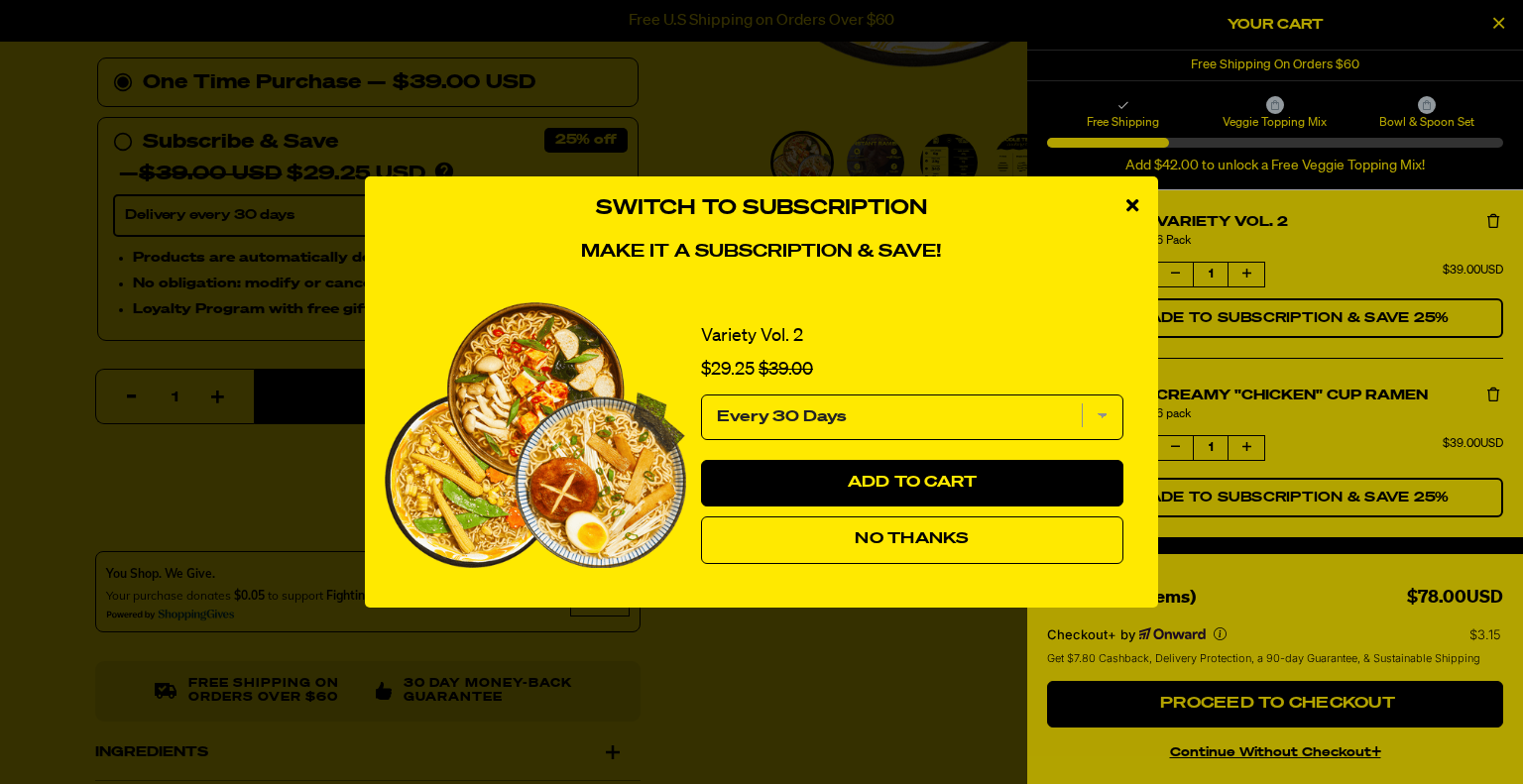 click on "No Thanks" at bounding box center [911, 539] 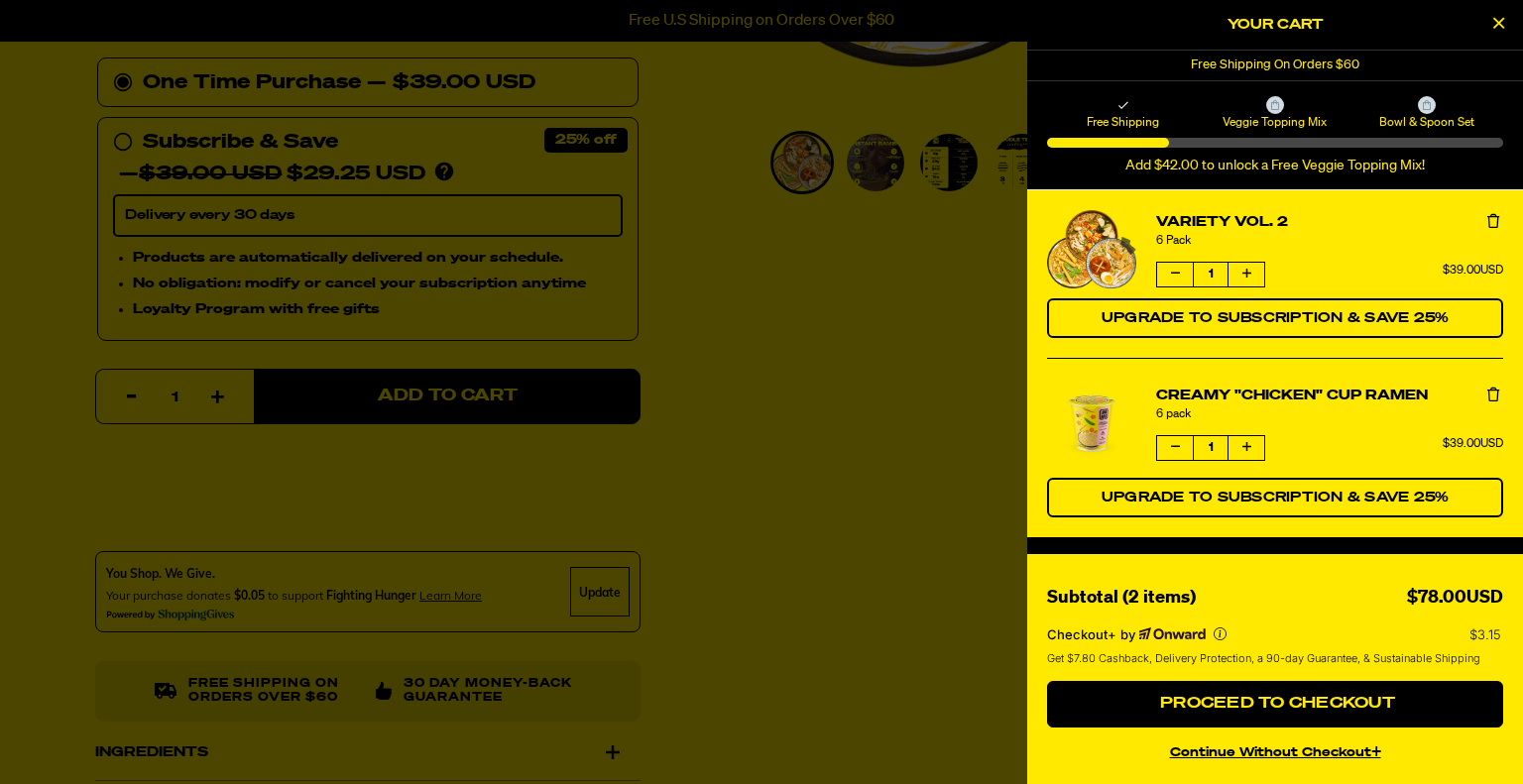 click at bounding box center (1493, 394) 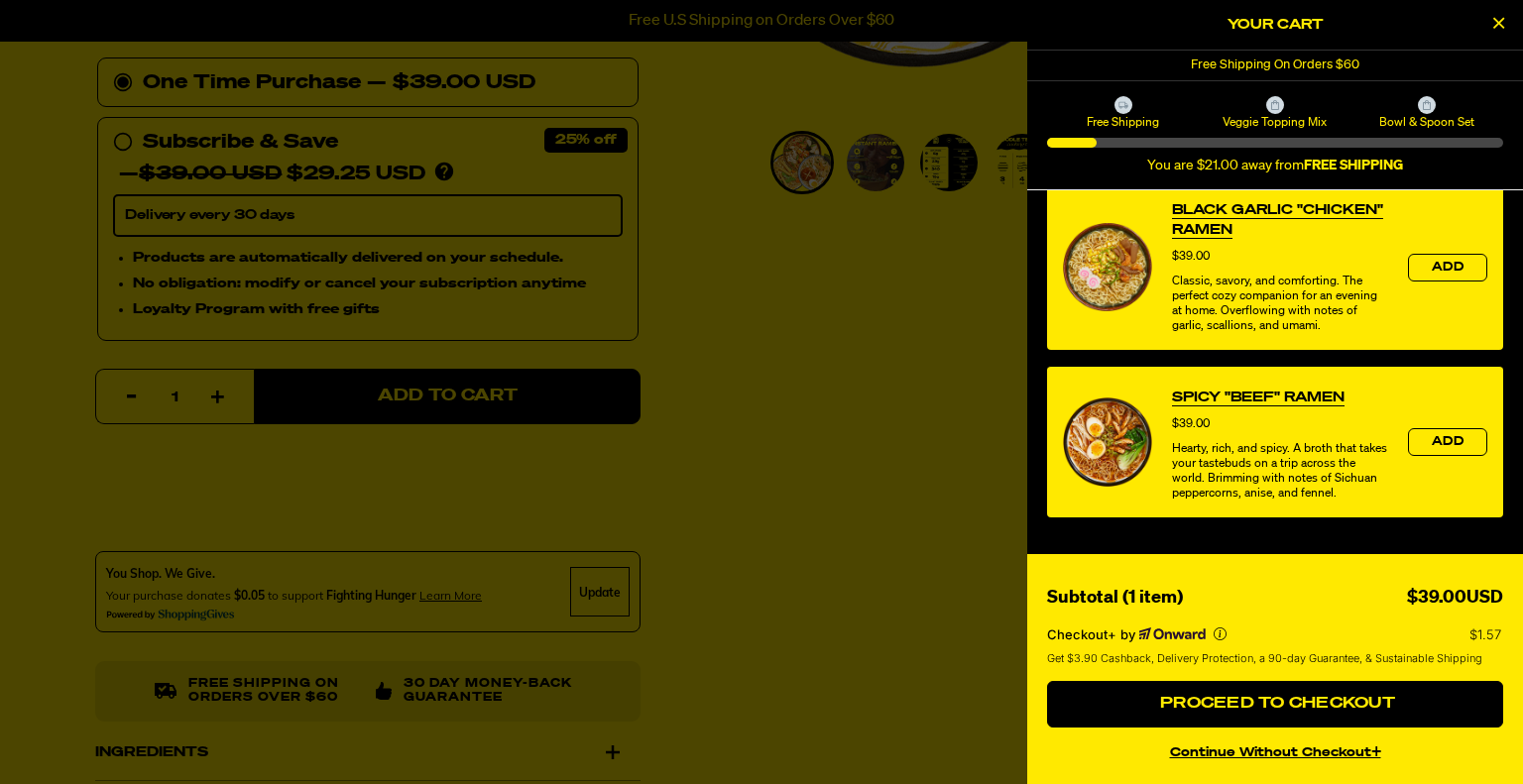 scroll, scrollTop: 866, scrollLeft: 0, axis: vertical 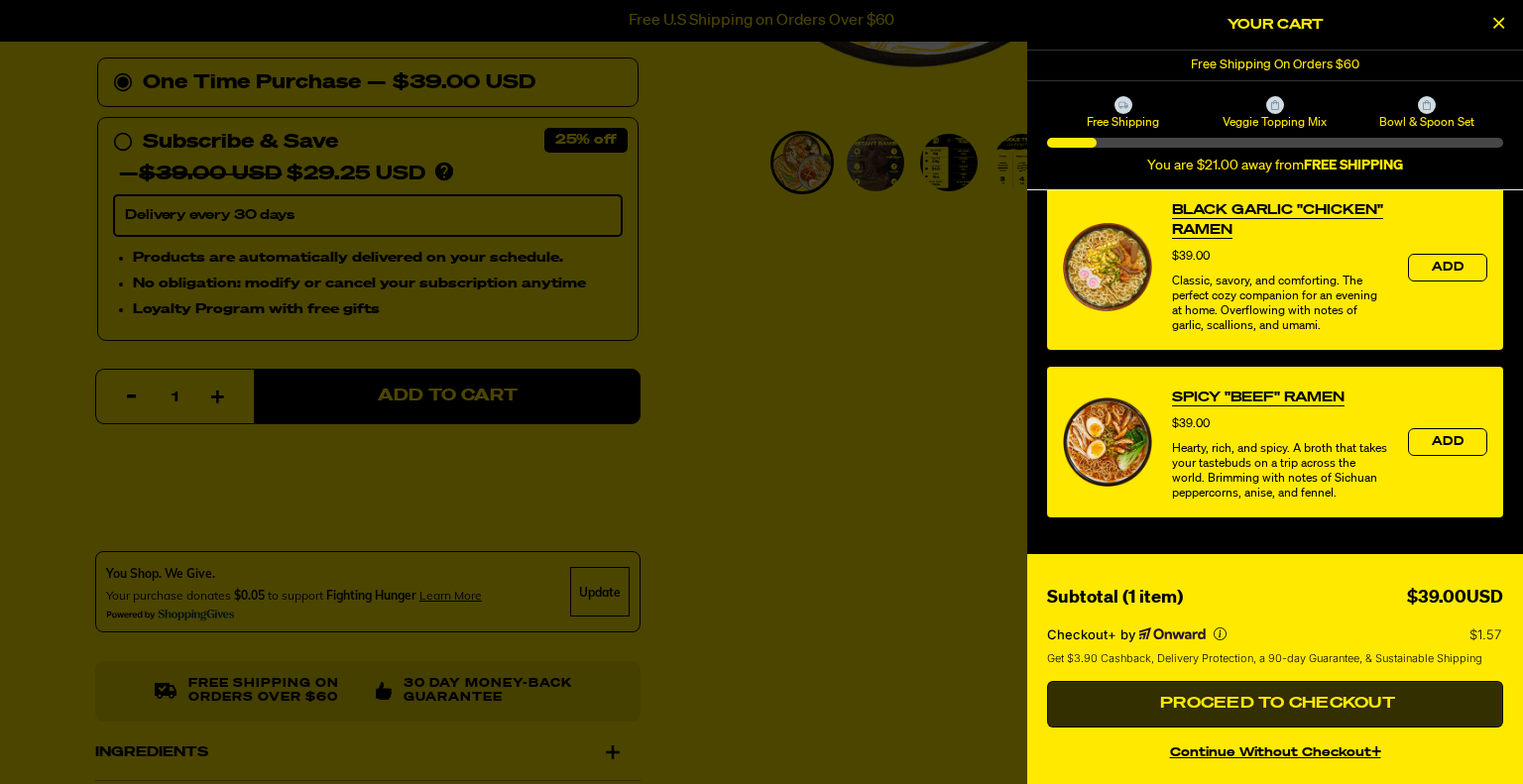 click on "Proceed to Checkout" at bounding box center (1275, 704) 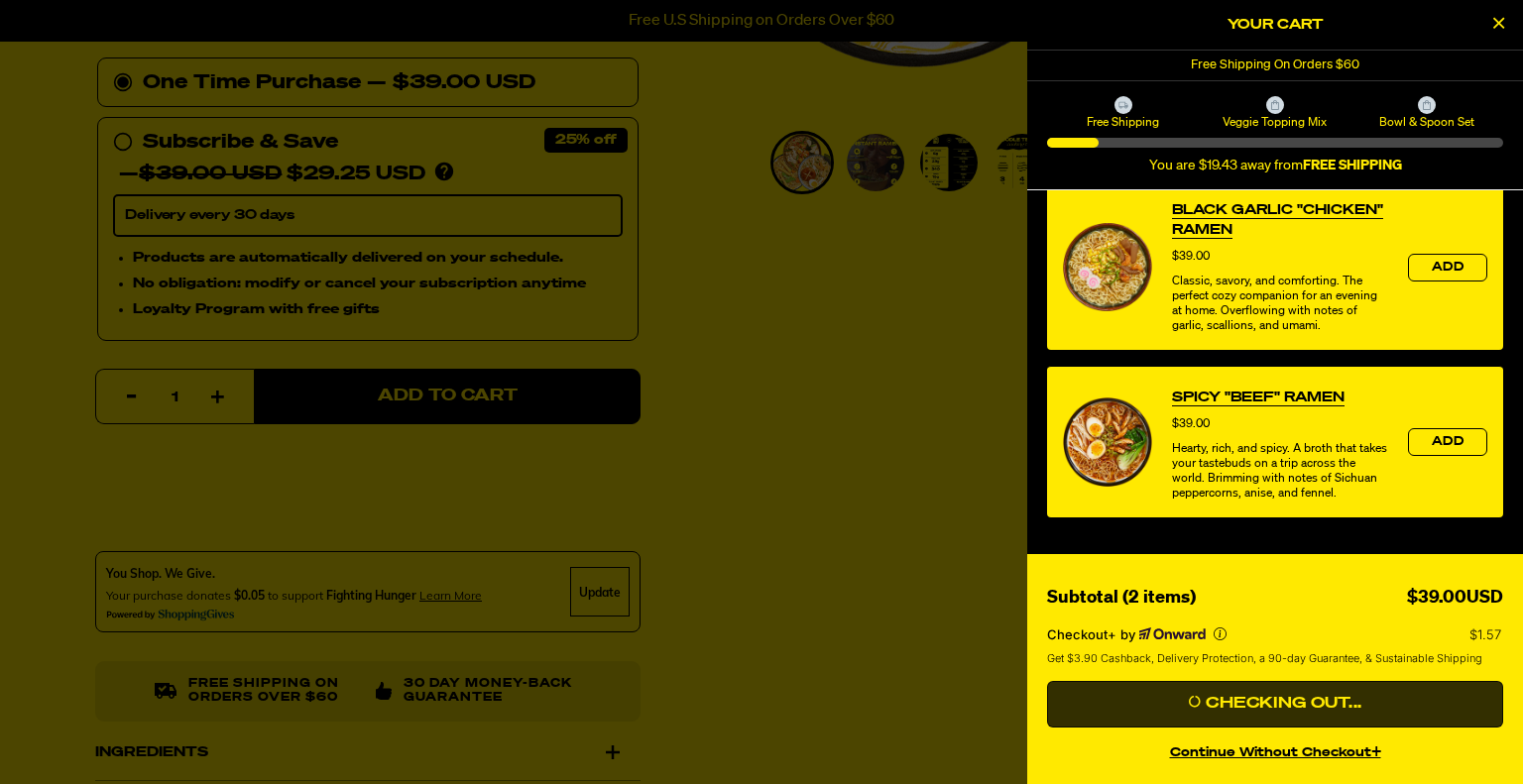 scroll, scrollTop: 867, scrollLeft: 0, axis: vertical 